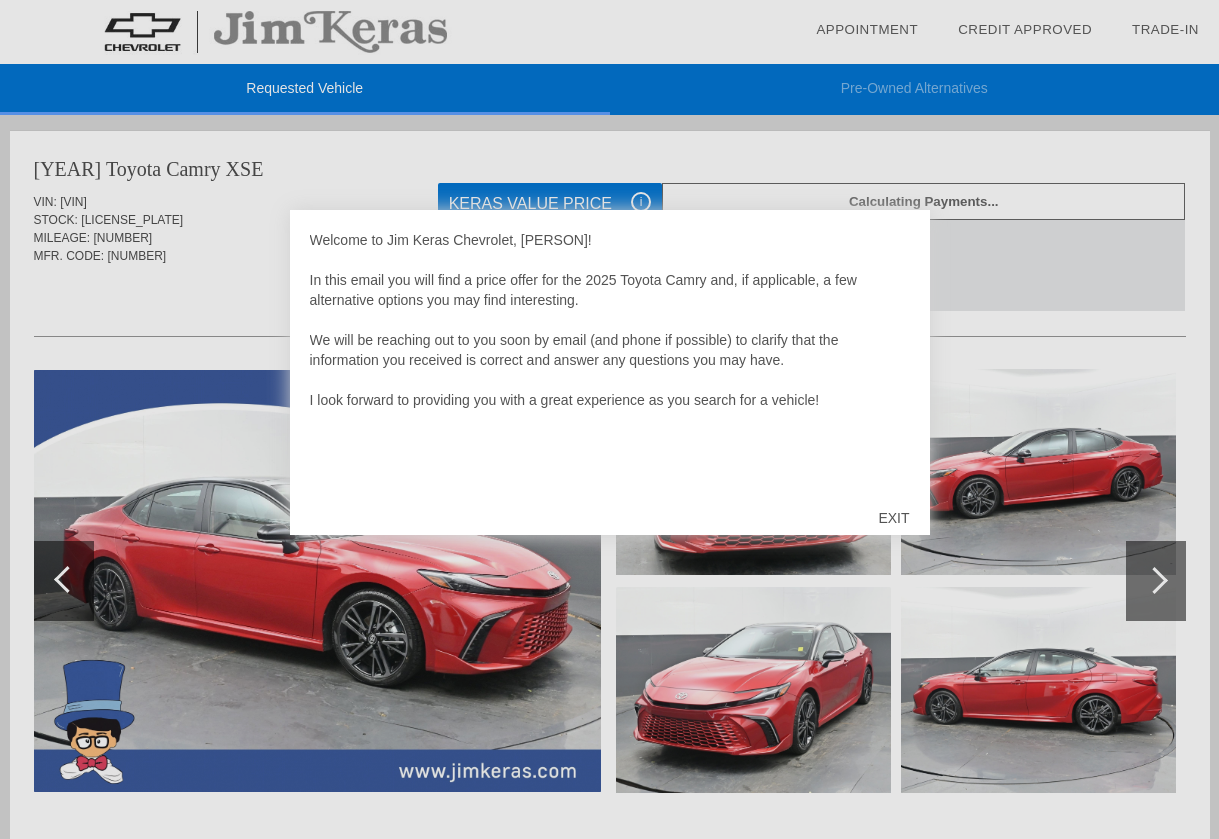scroll, scrollTop: 0, scrollLeft: 0, axis: both 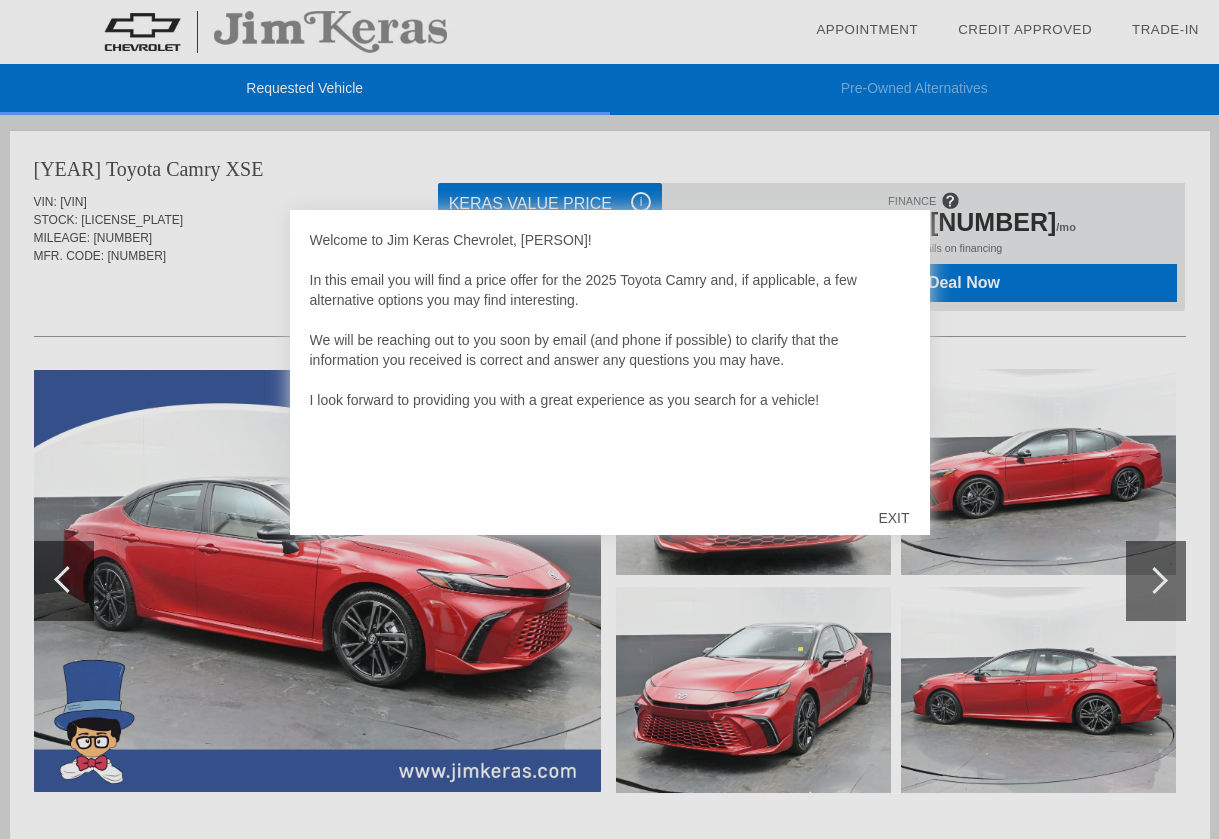 click on "EXIT" at bounding box center [893, 518] 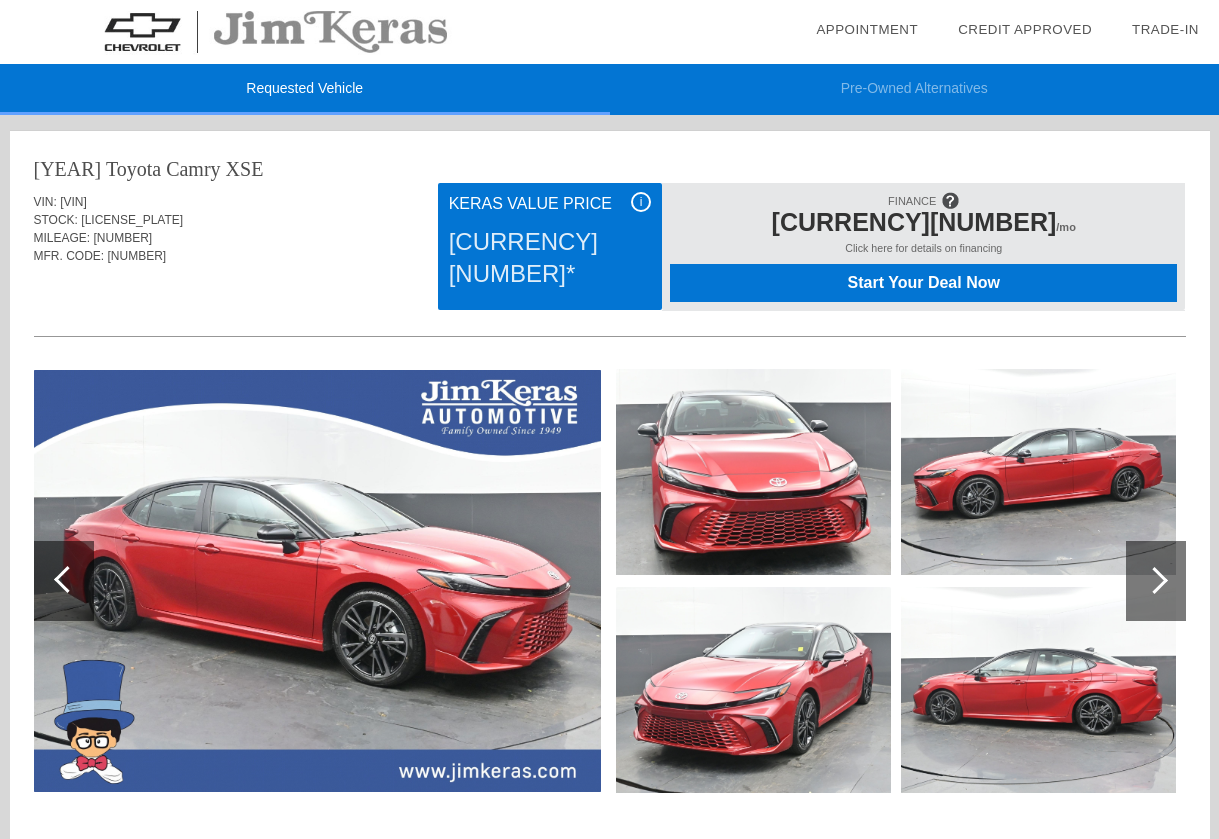 click at bounding box center (753, 472) 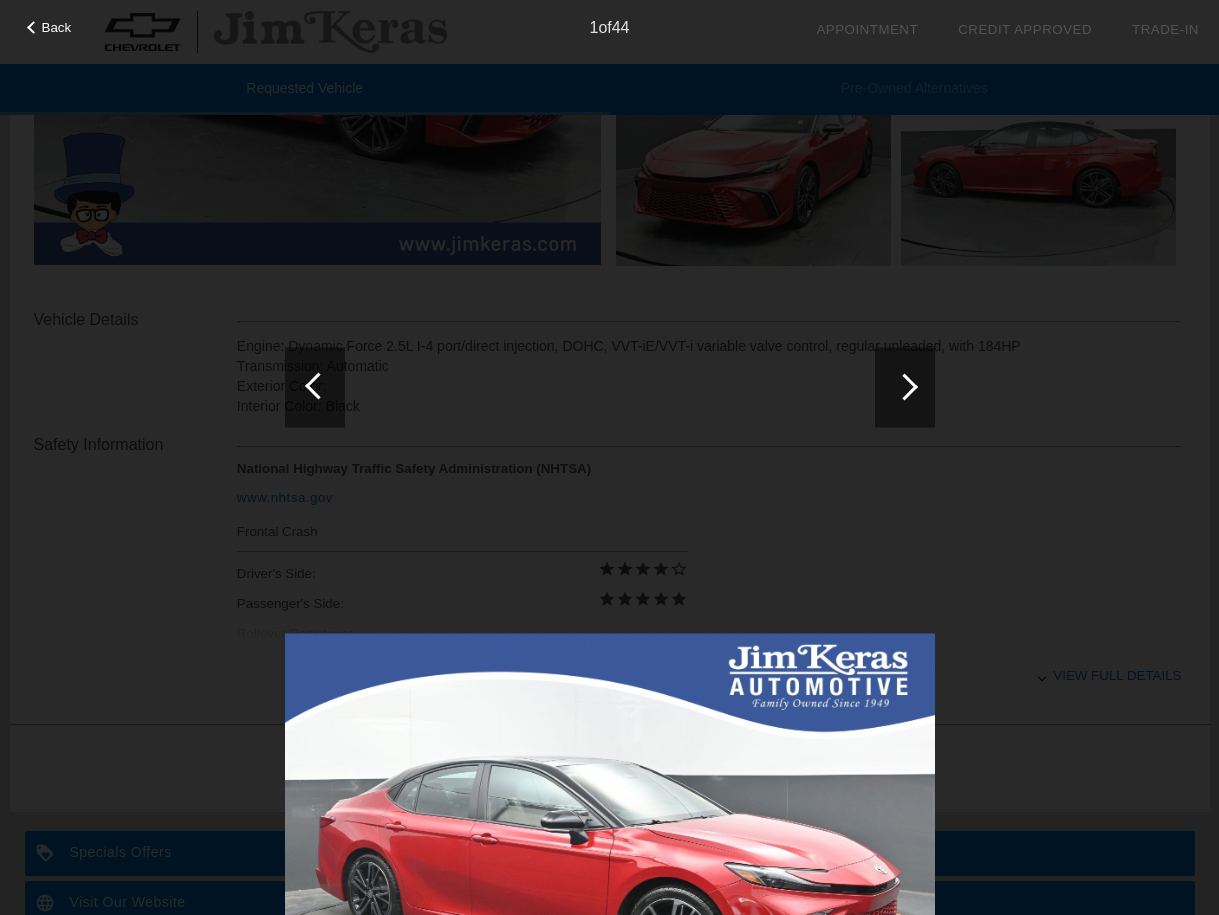 scroll, scrollTop: 534, scrollLeft: 0, axis: vertical 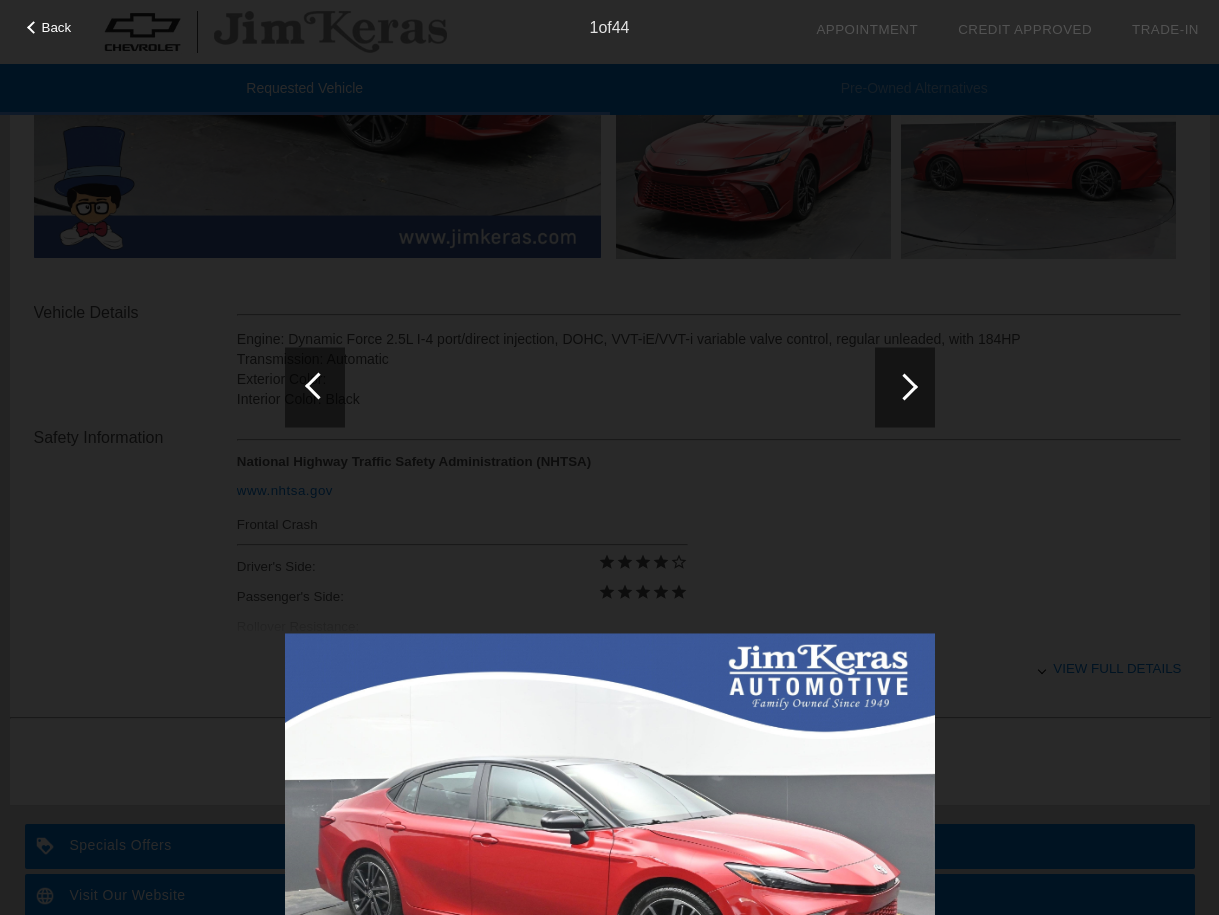 click at bounding box center (904, 386) 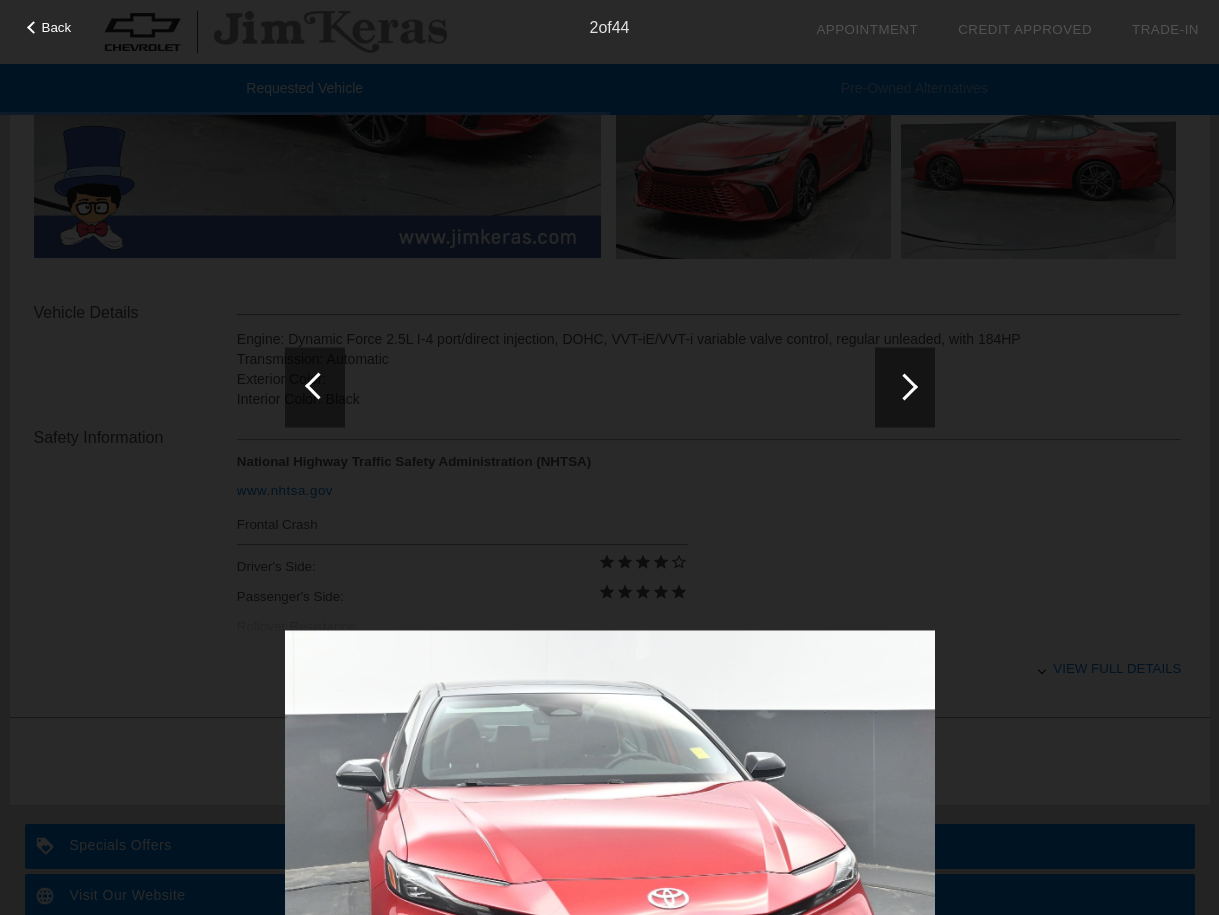 click at bounding box center (904, 386) 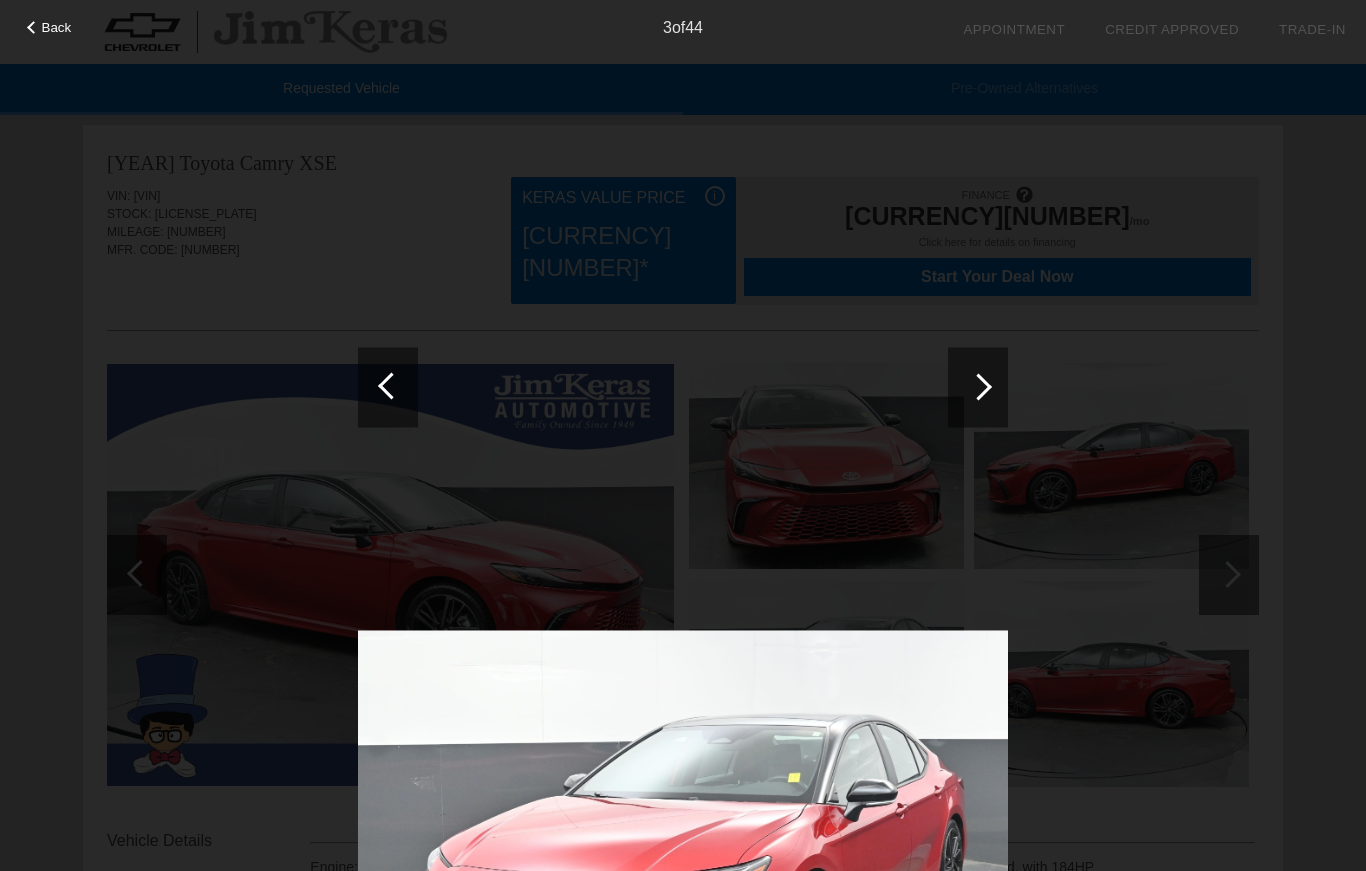 scroll, scrollTop: 0, scrollLeft: 0, axis: both 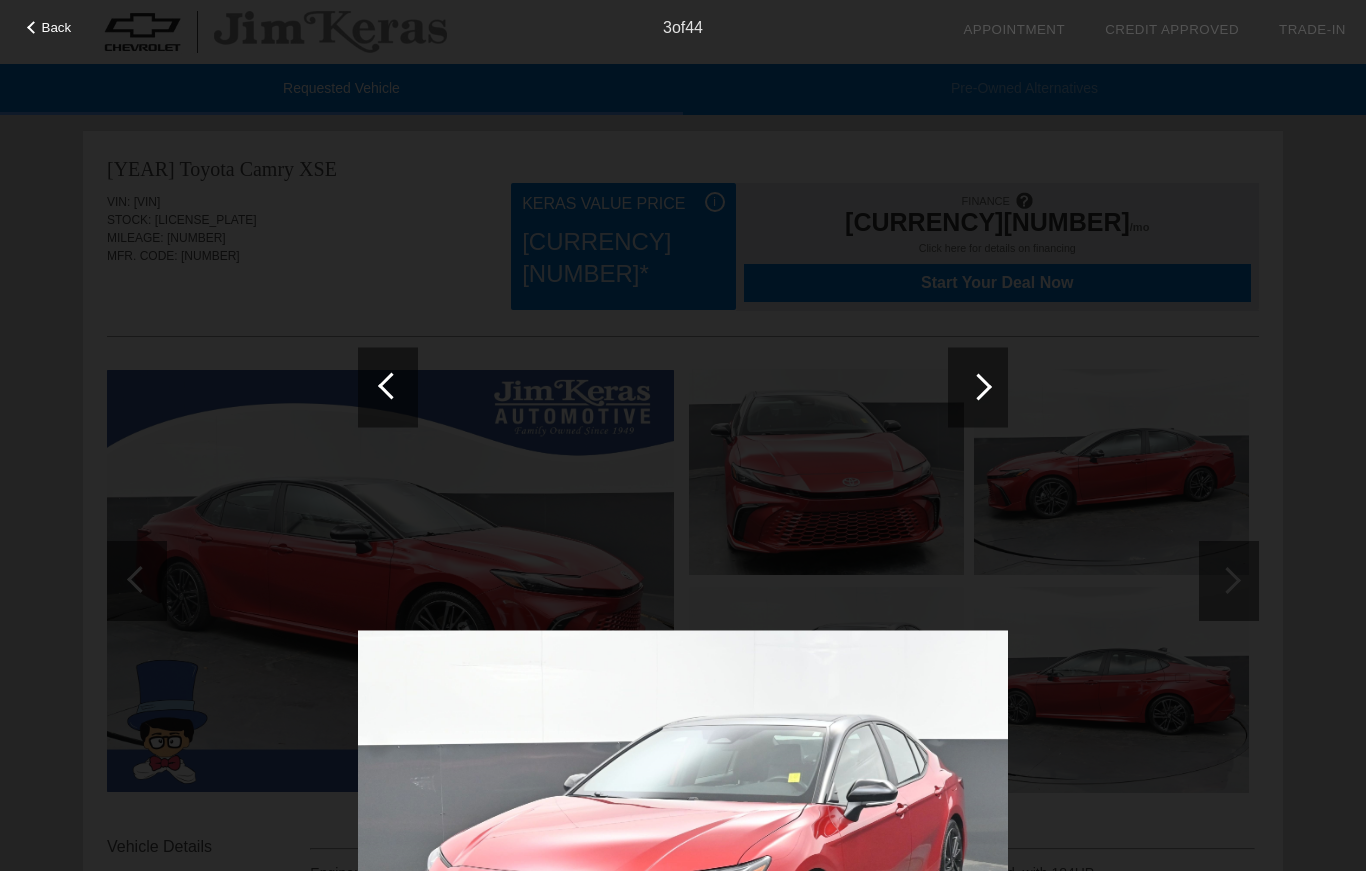 click at bounding box center (683, 790) 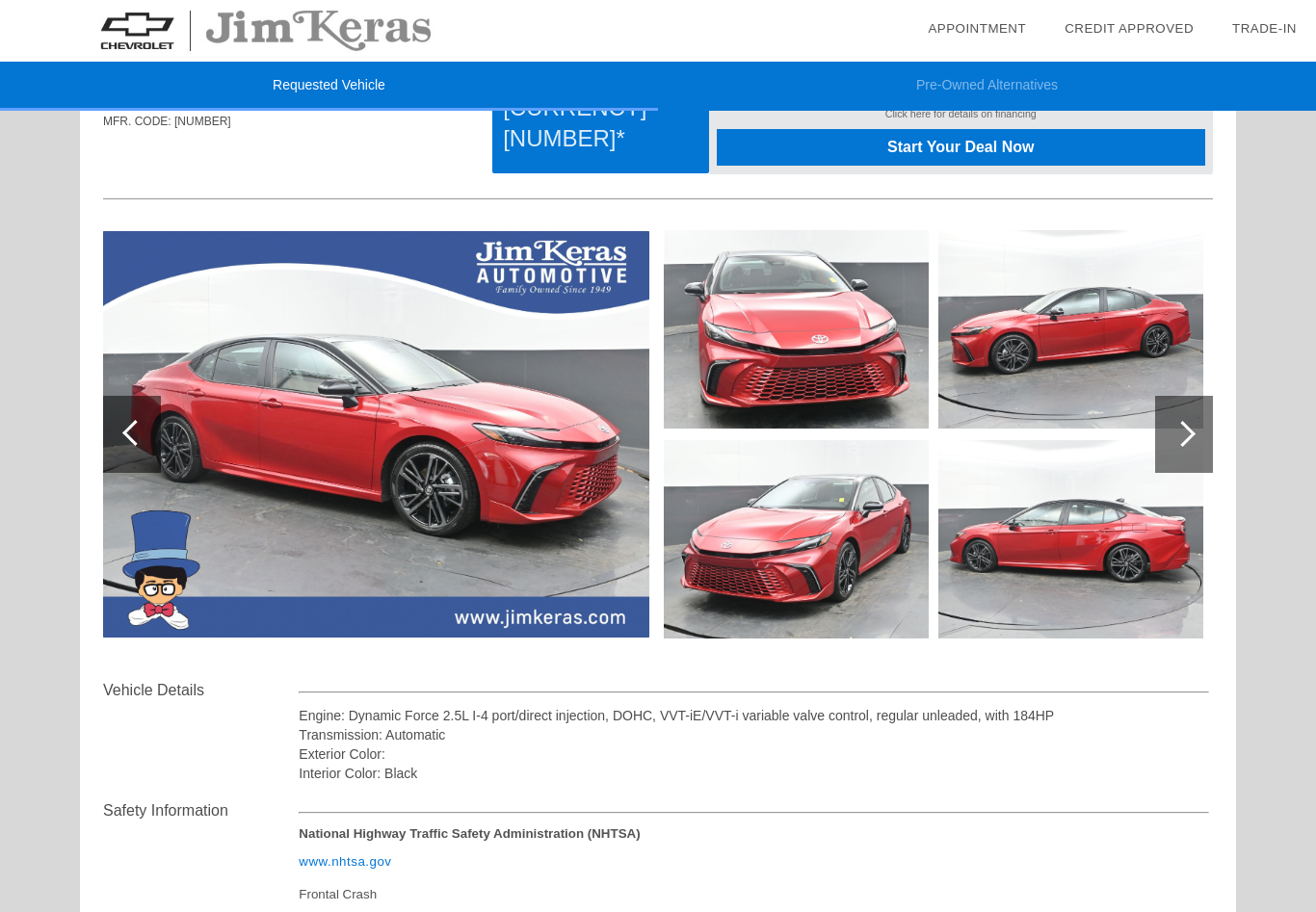 scroll, scrollTop: 128, scrollLeft: 0, axis: vertical 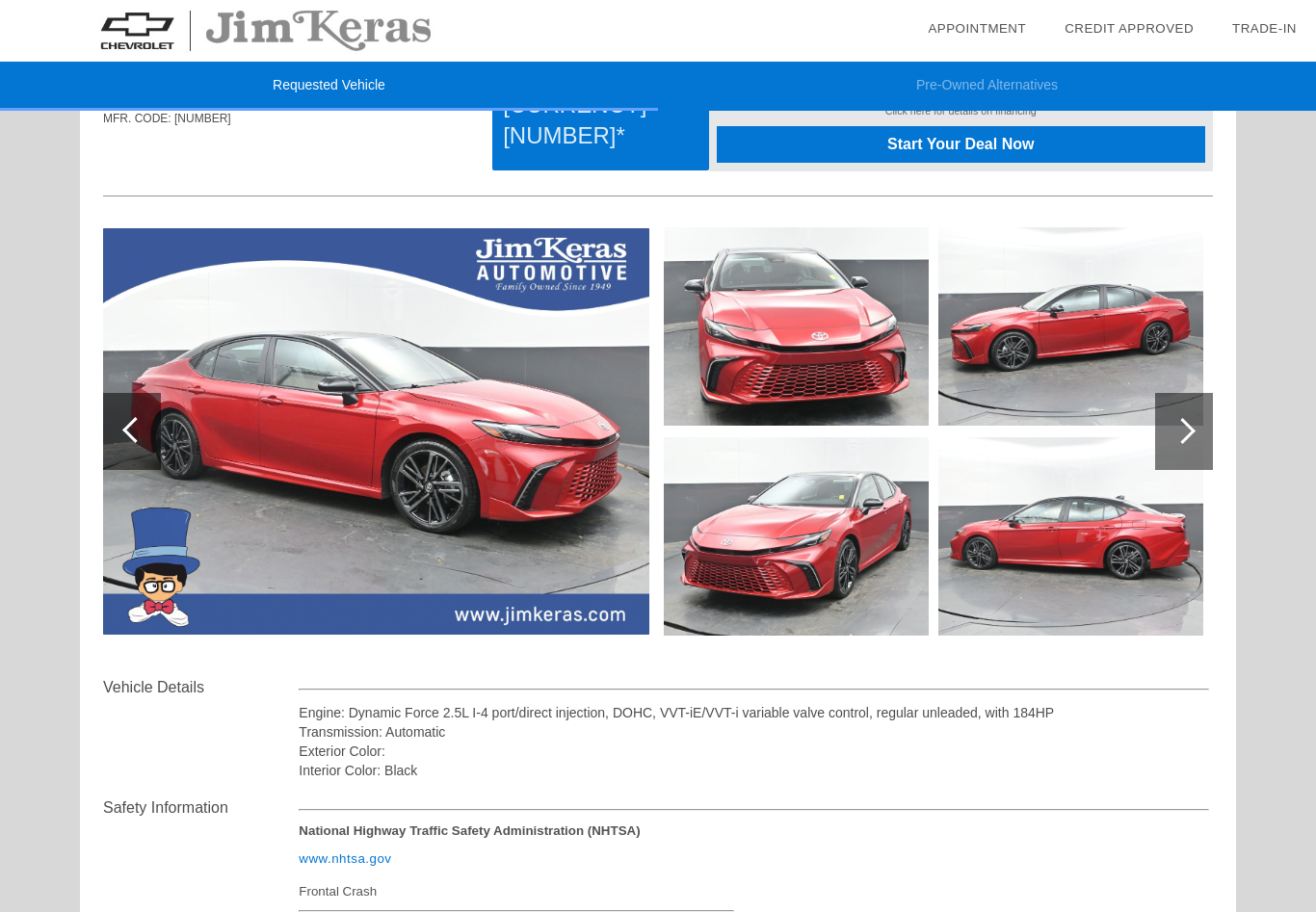 click at bounding box center [1182, 430] 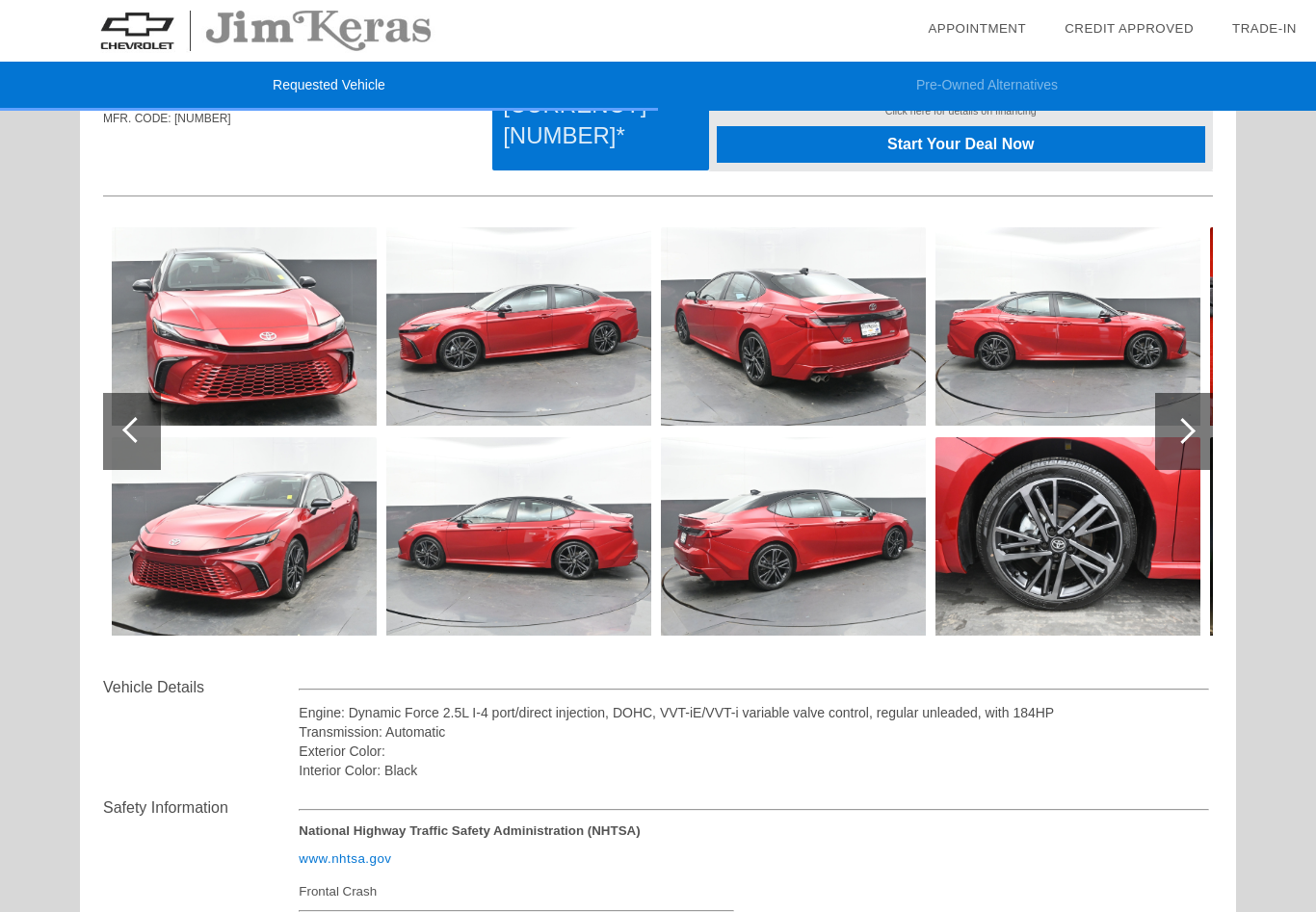 click at bounding box center [1182, 430] 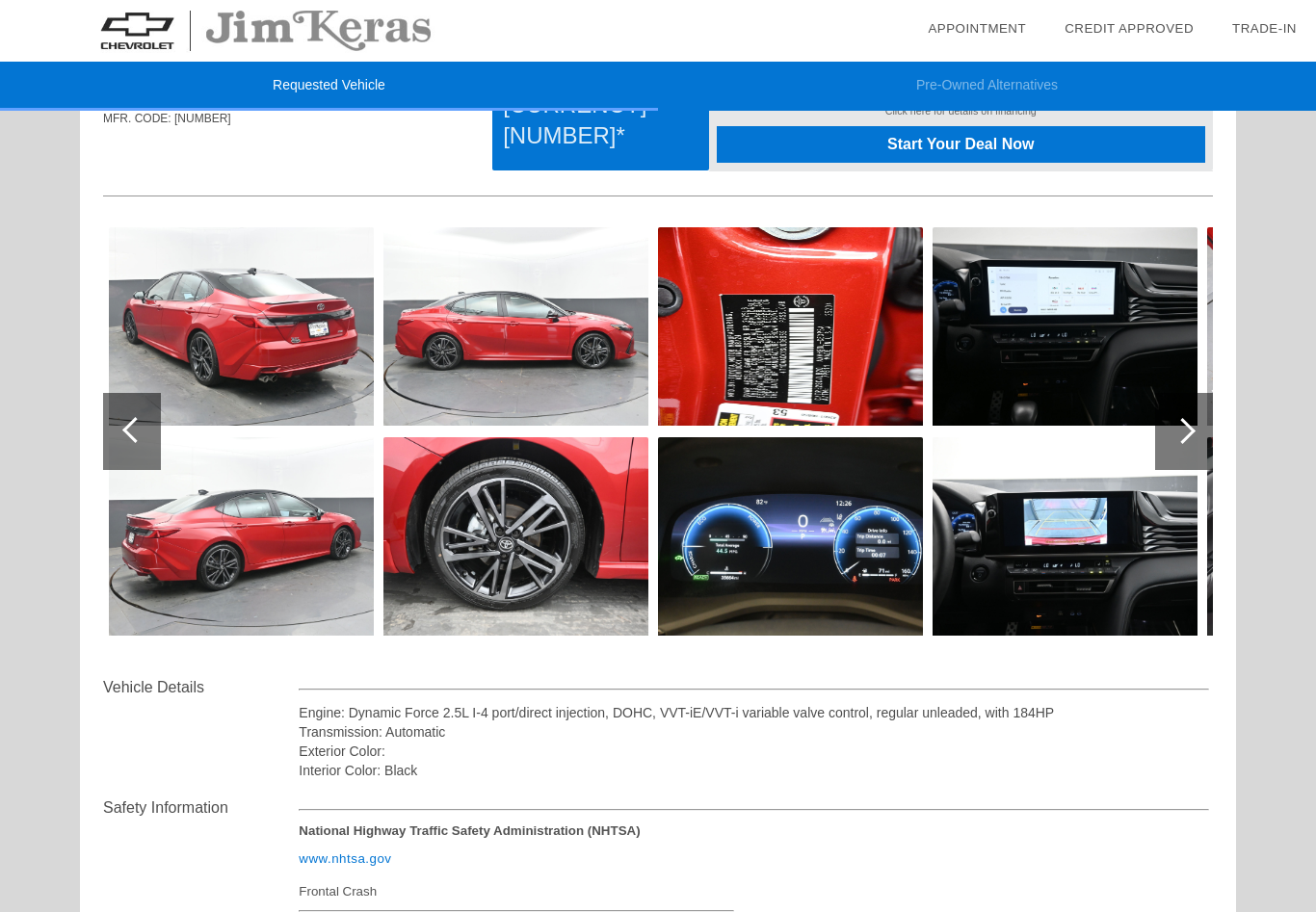 click at bounding box center [1182, 430] 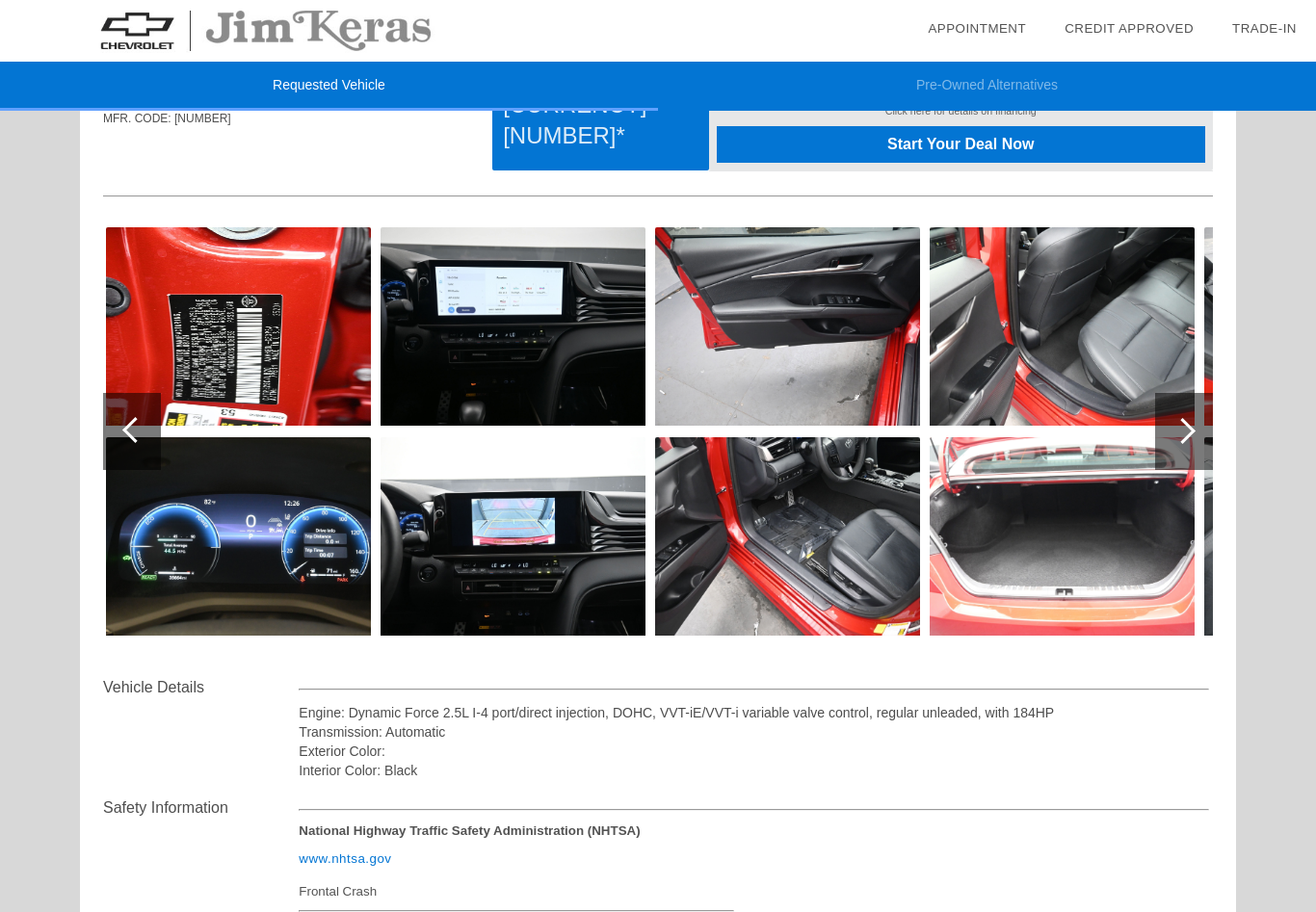 click at bounding box center [1182, 430] 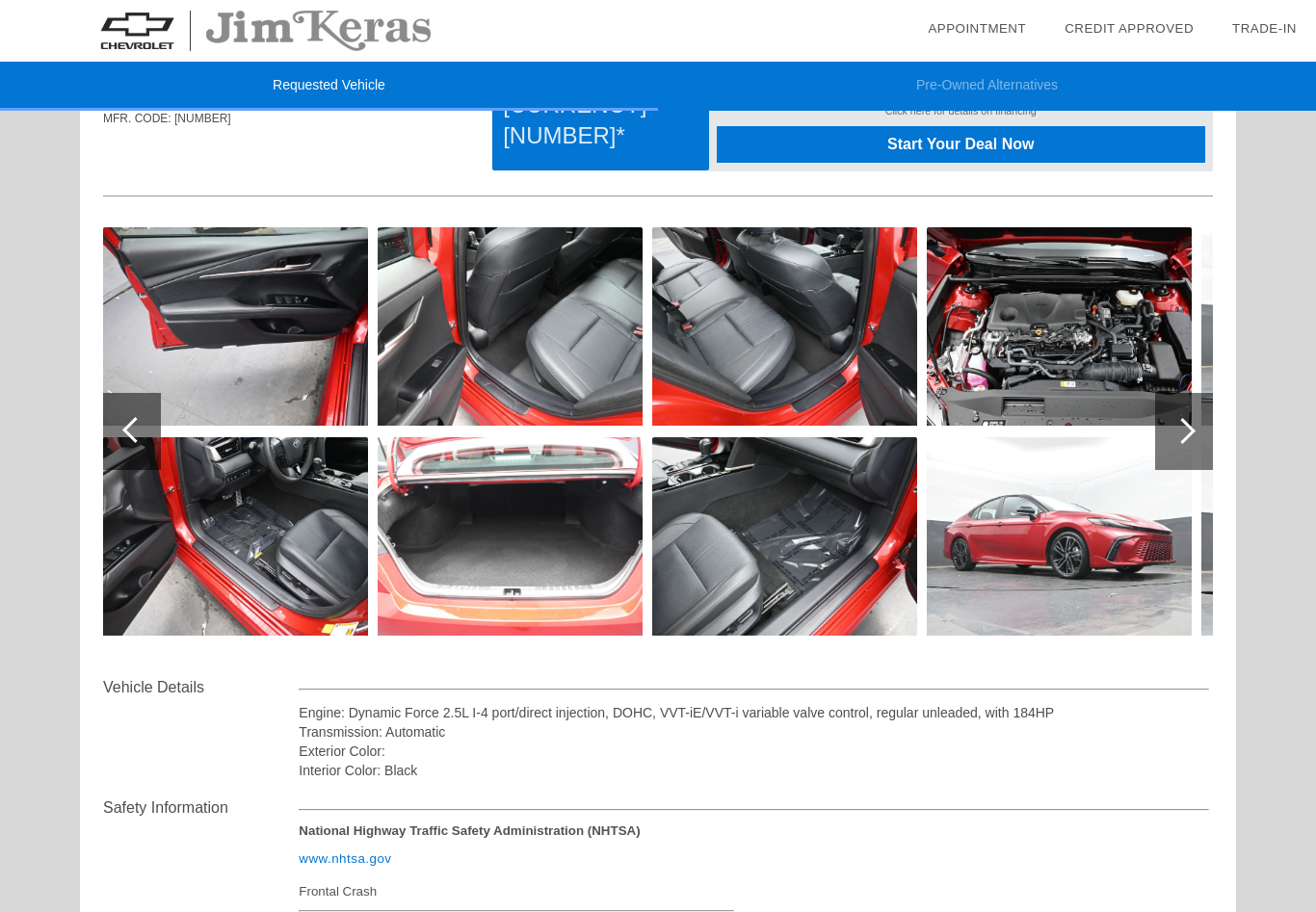 click at bounding box center (1182, 430) 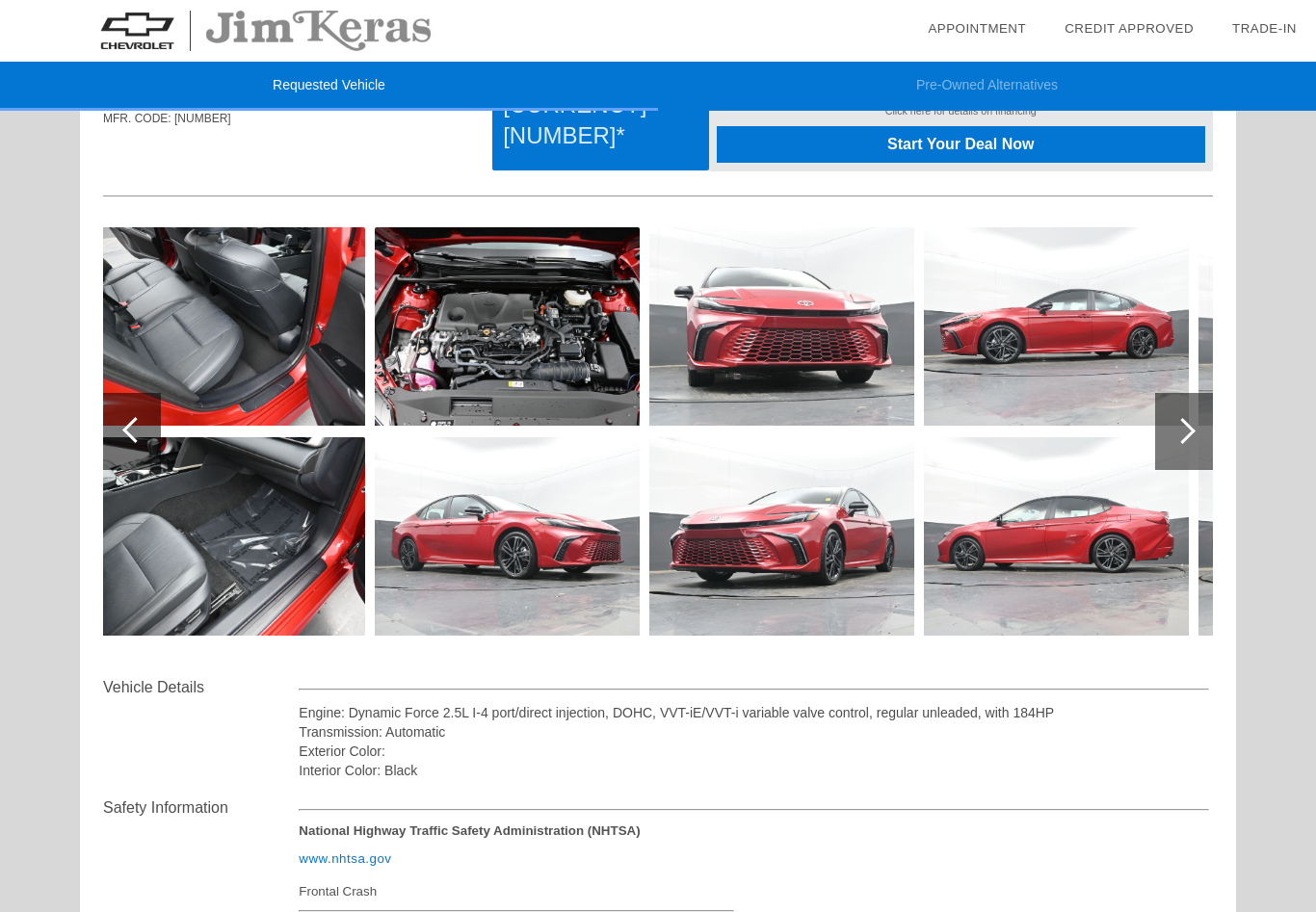 click at bounding box center (1182, 430) 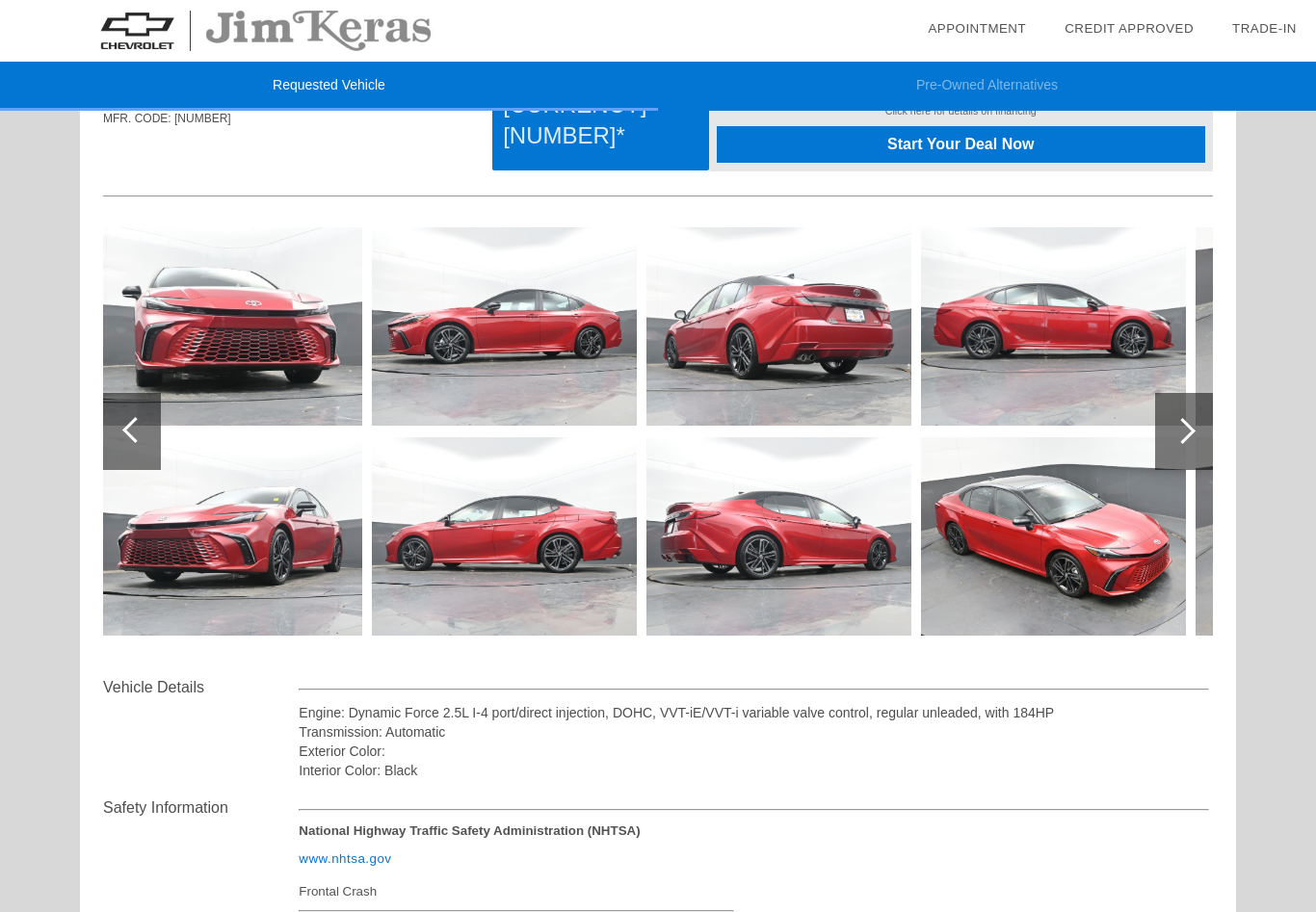 click at bounding box center [1182, 430] 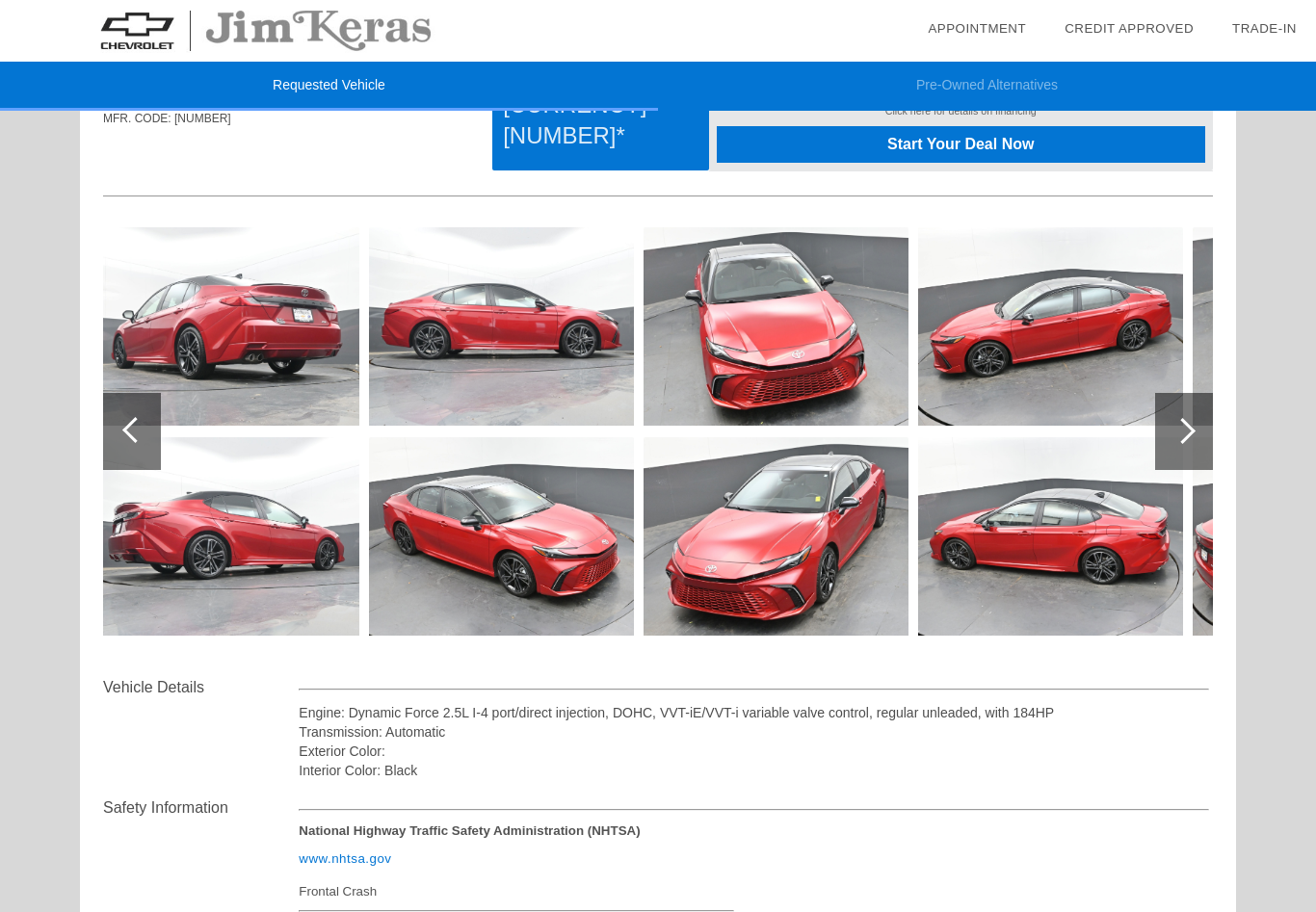 click at bounding box center [1182, 430] 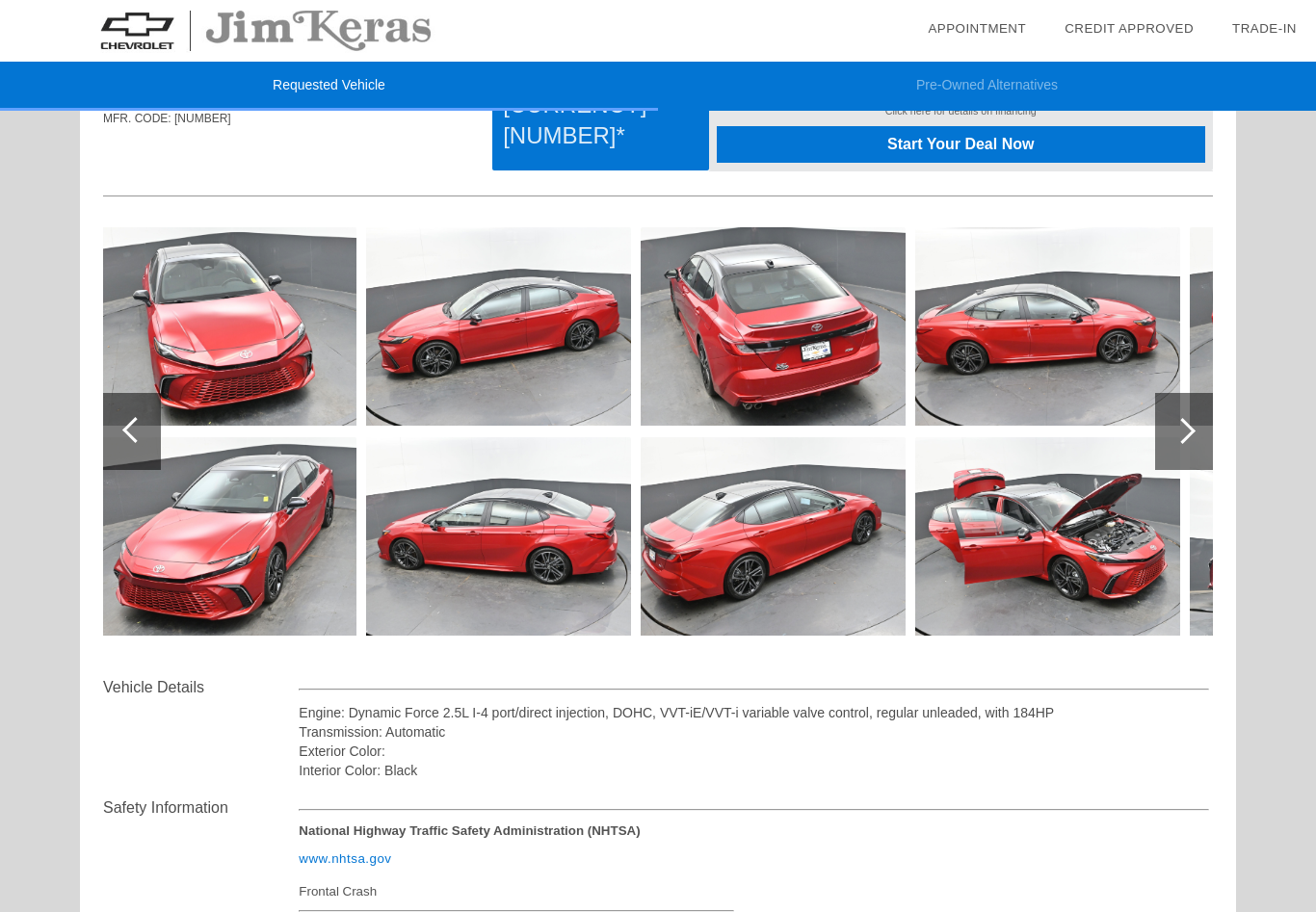 click at bounding box center (1182, 430) 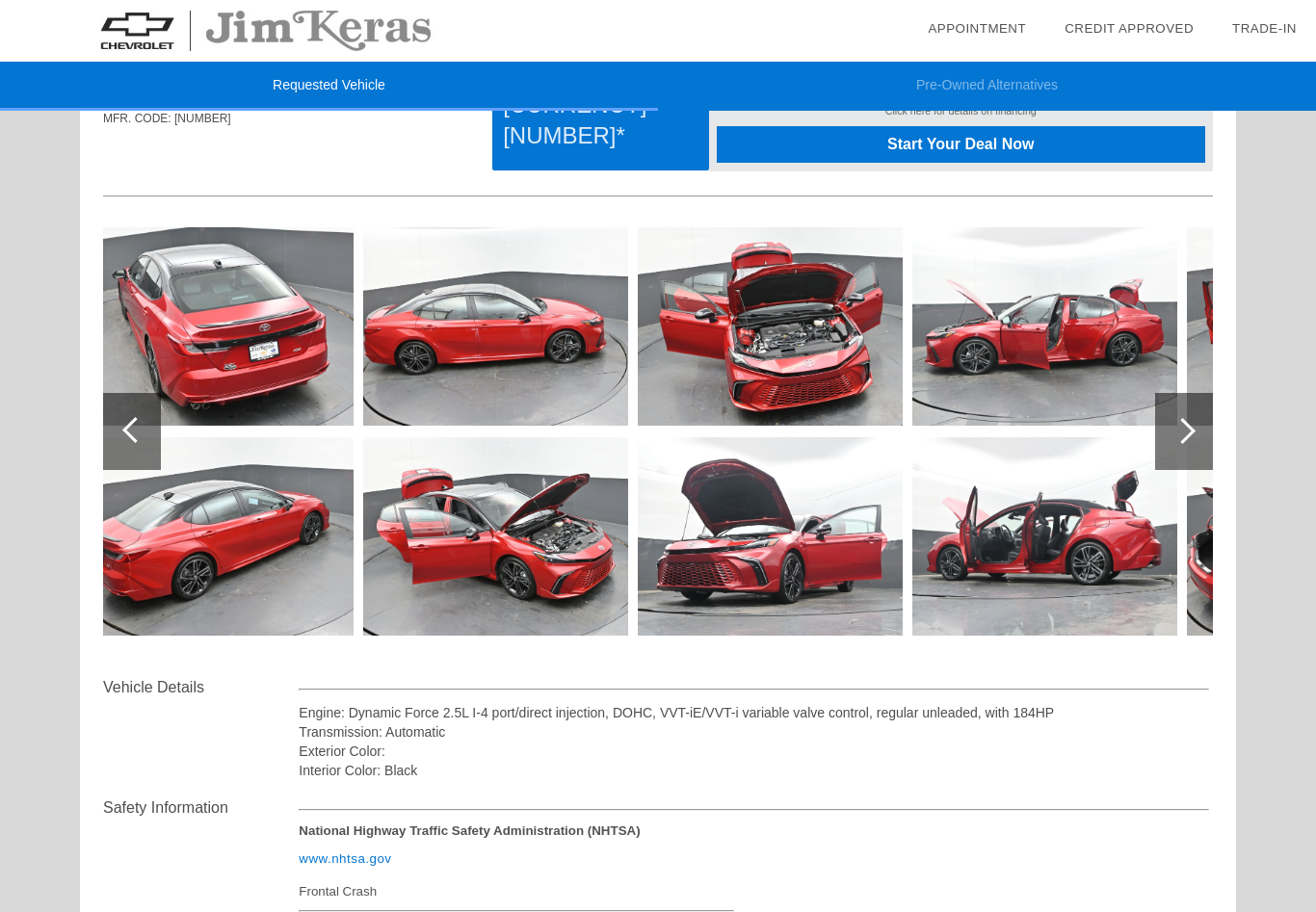 click at bounding box center (1182, 430) 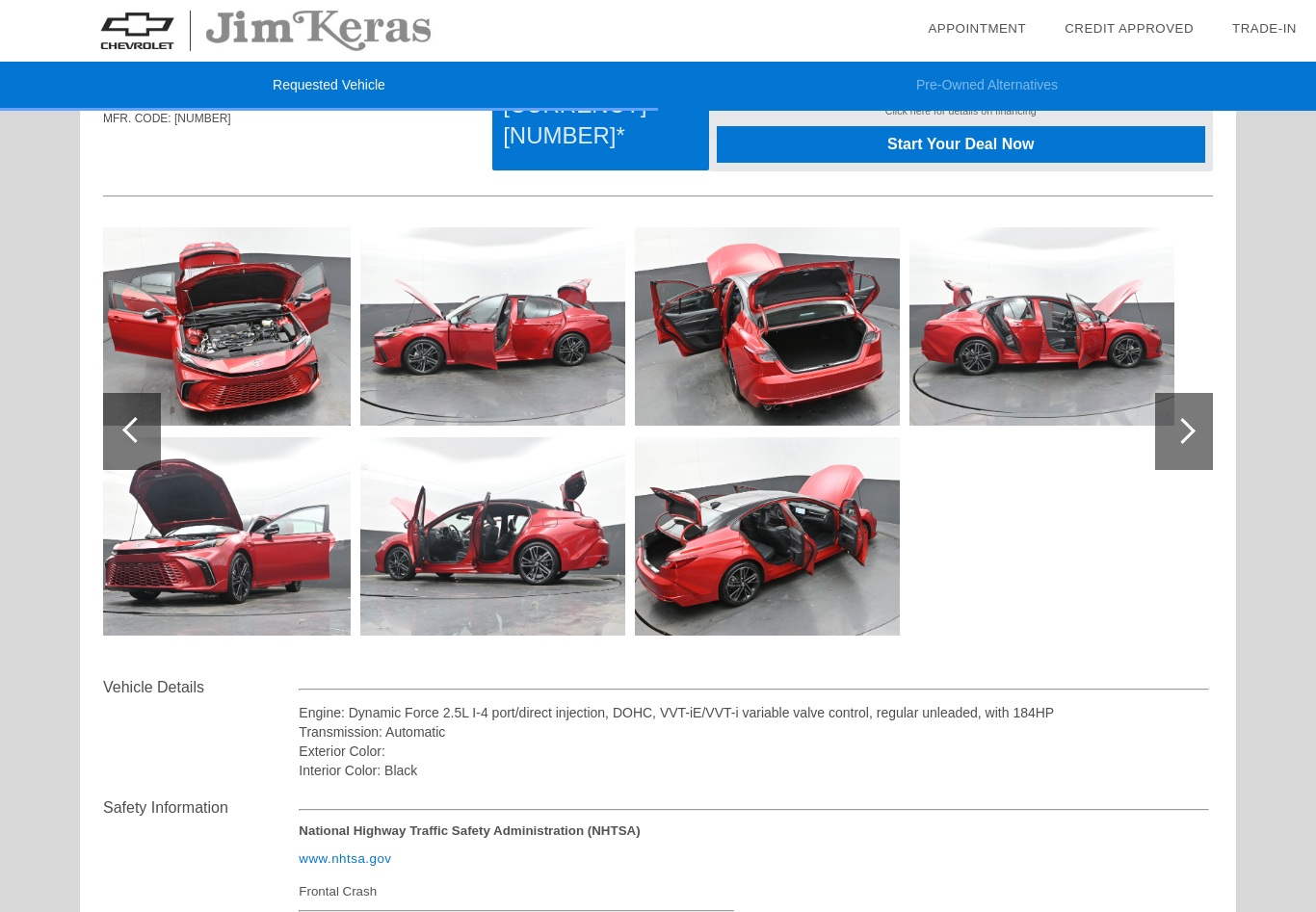 click at bounding box center [1182, 430] 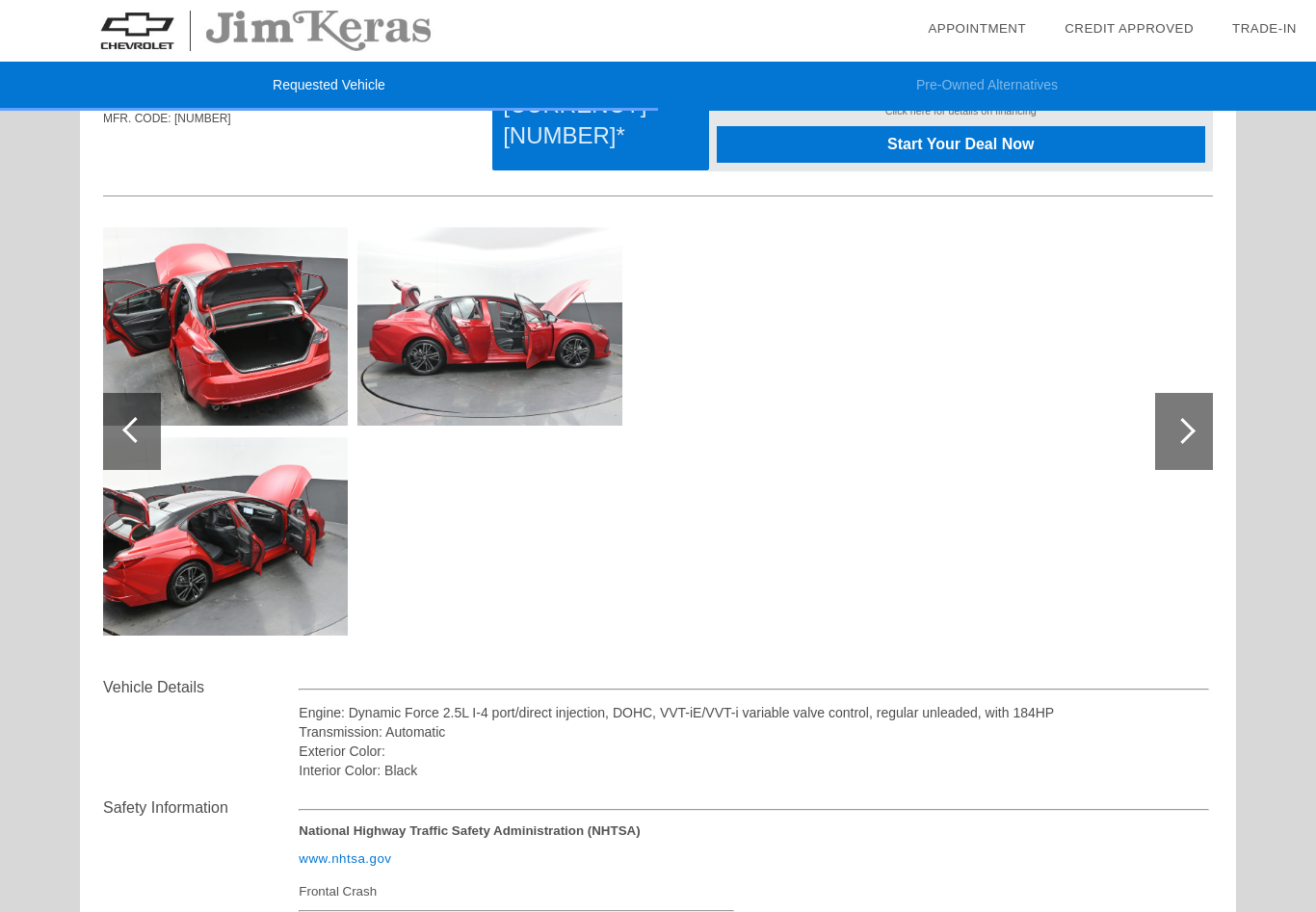 click at bounding box center [132, 431] 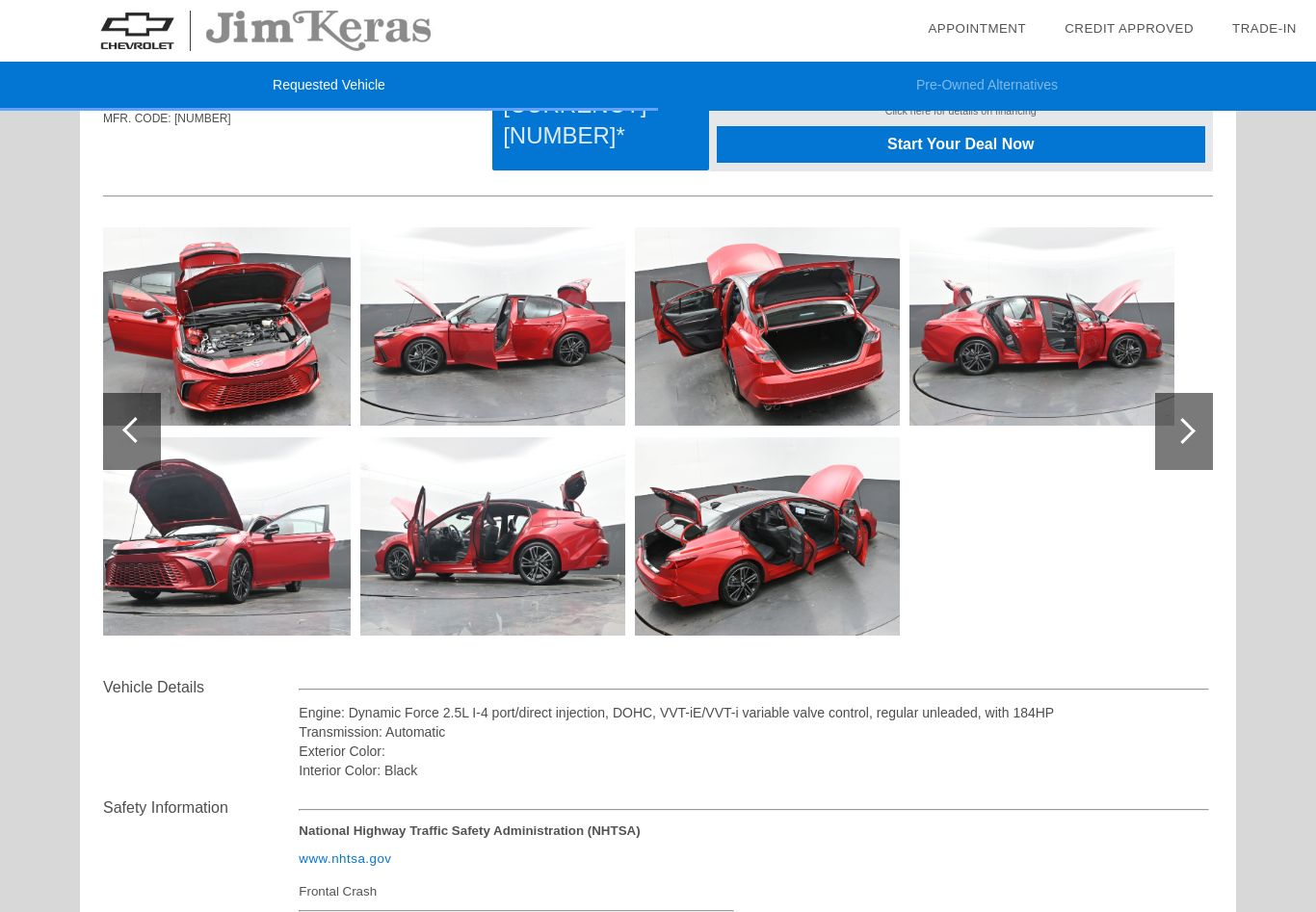 click at bounding box center (132, 431) 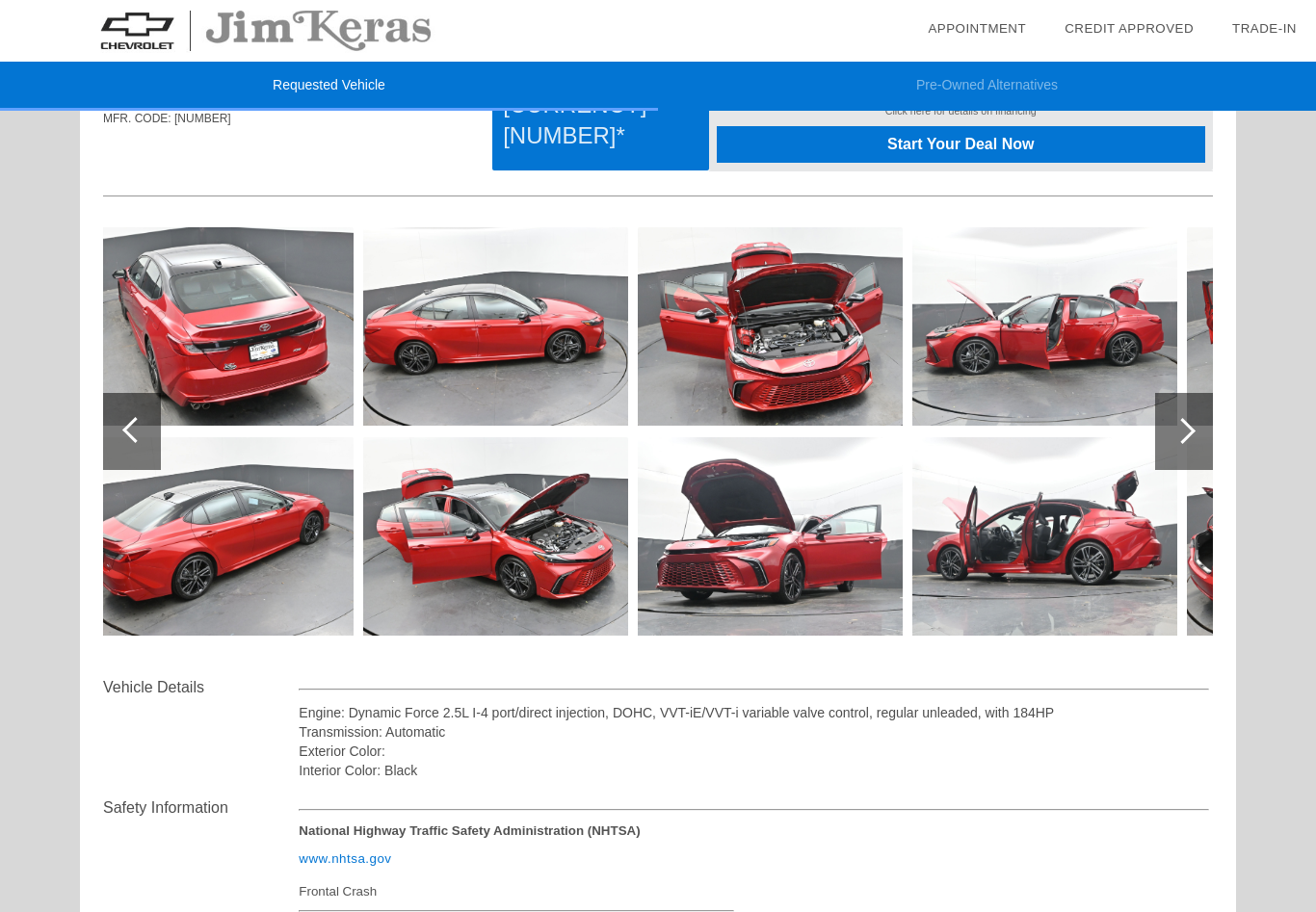 click at bounding box center [132, 431] 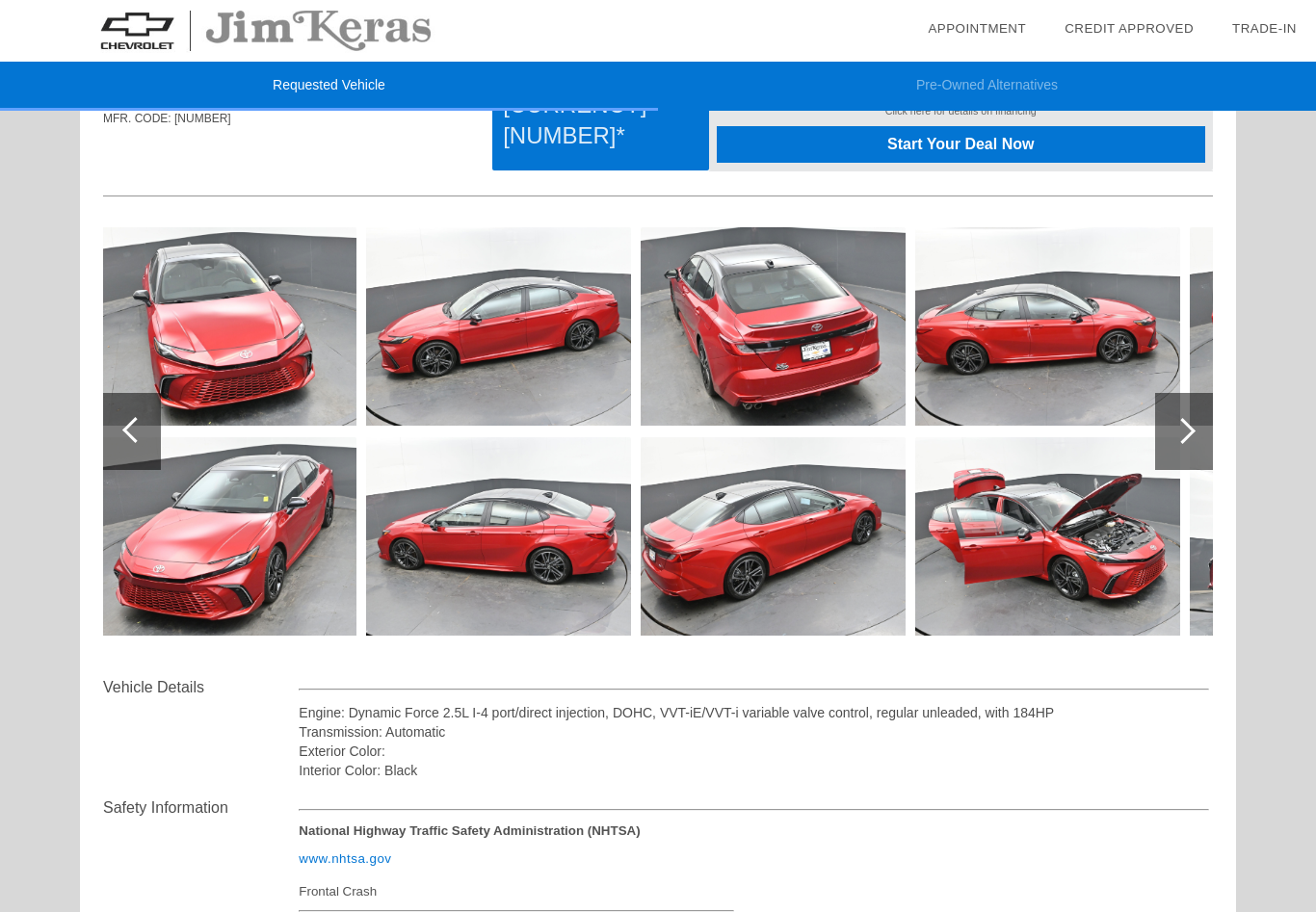 click at bounding box center [132, 431] 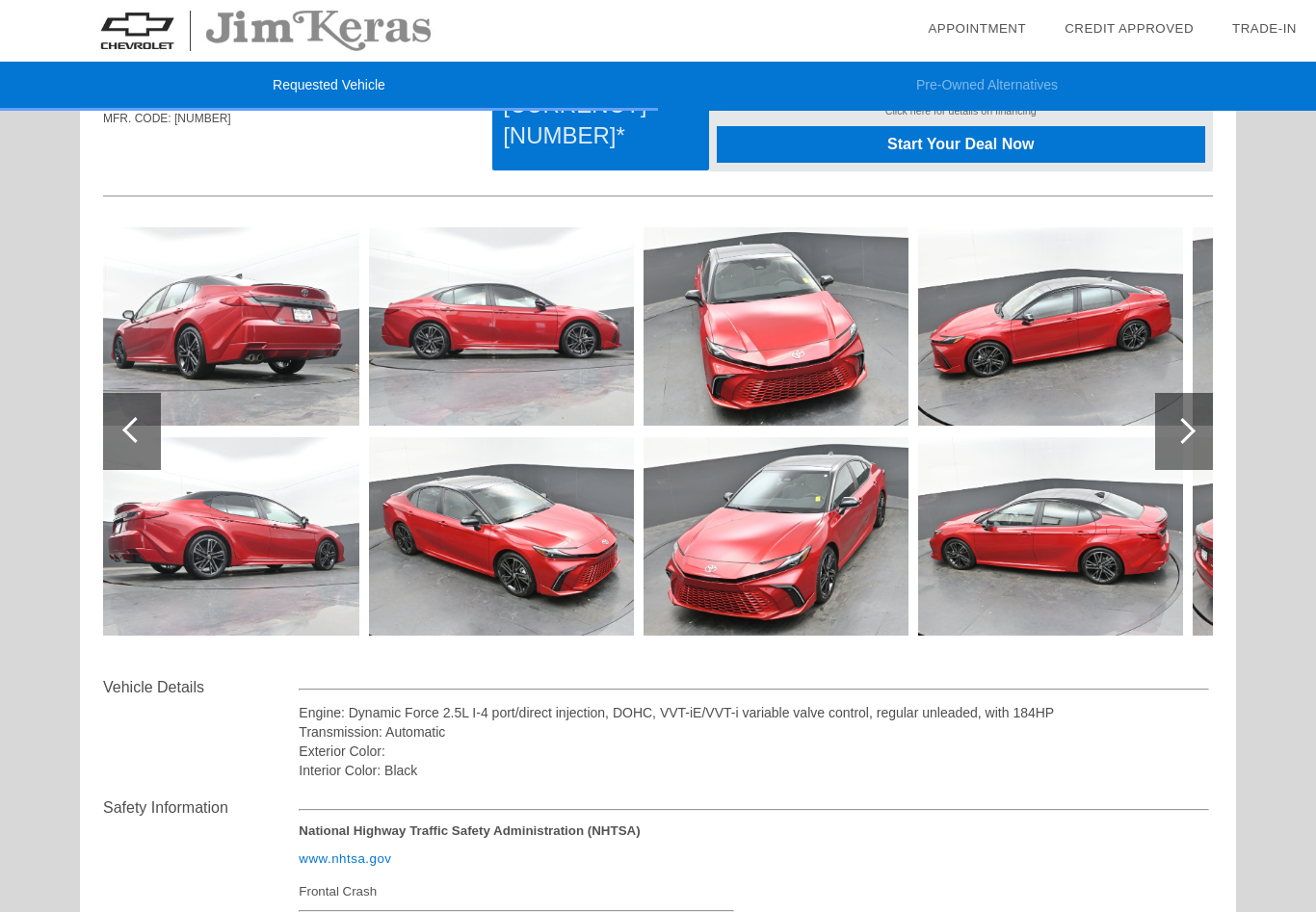 click at bounding box center (132, 431) 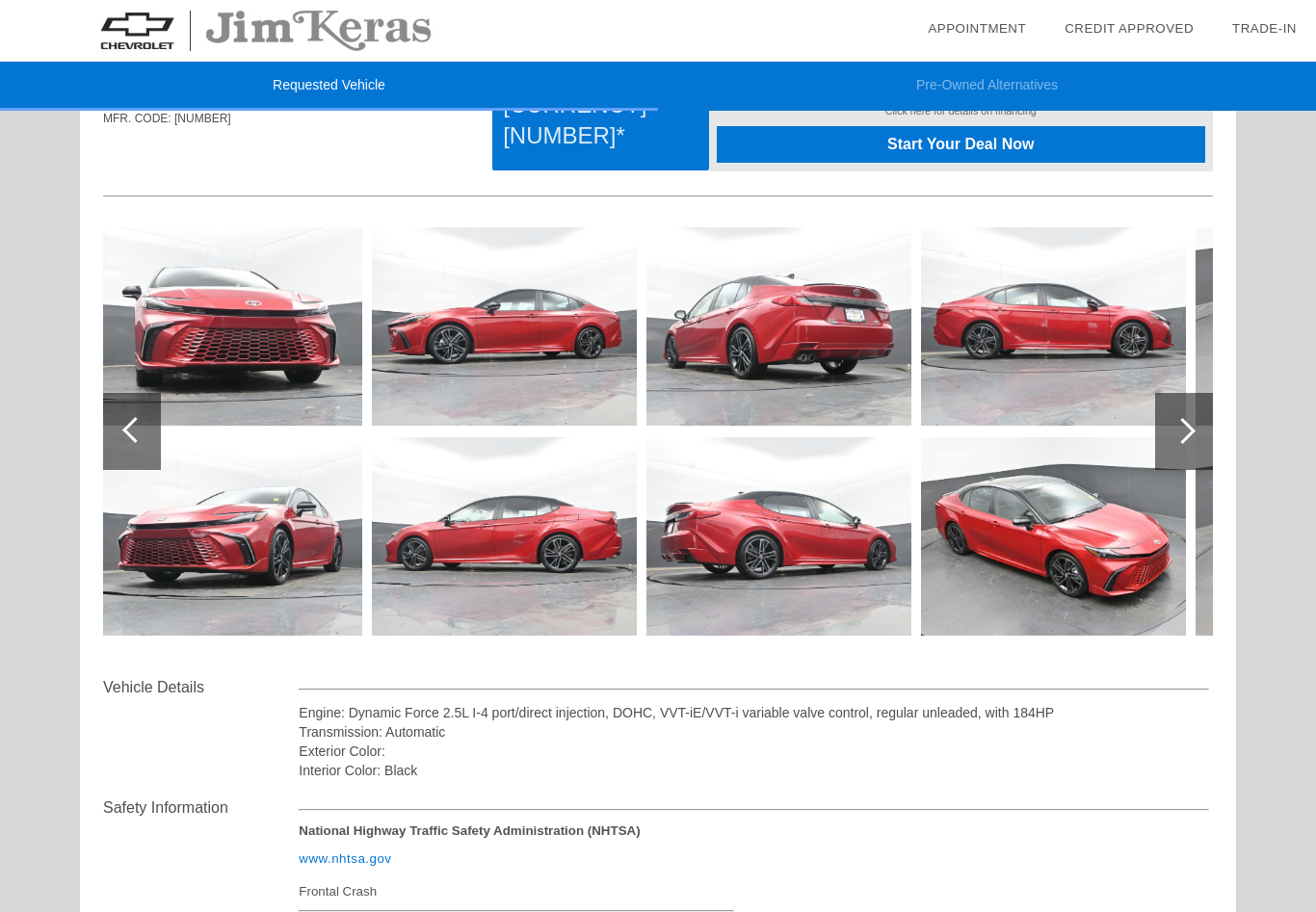 click at bounding box center (132, 431) 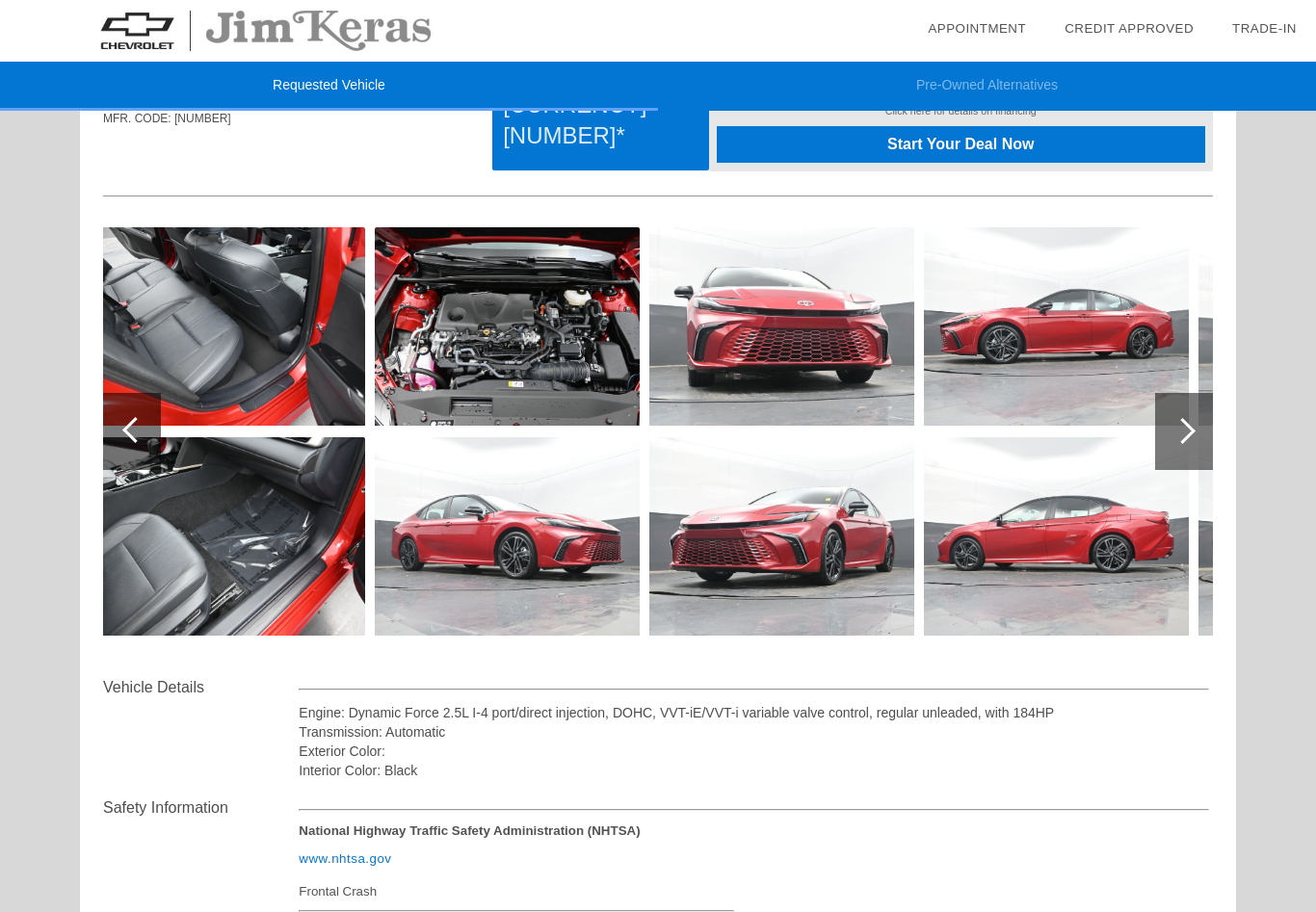 click at bounding box center [132, 431] 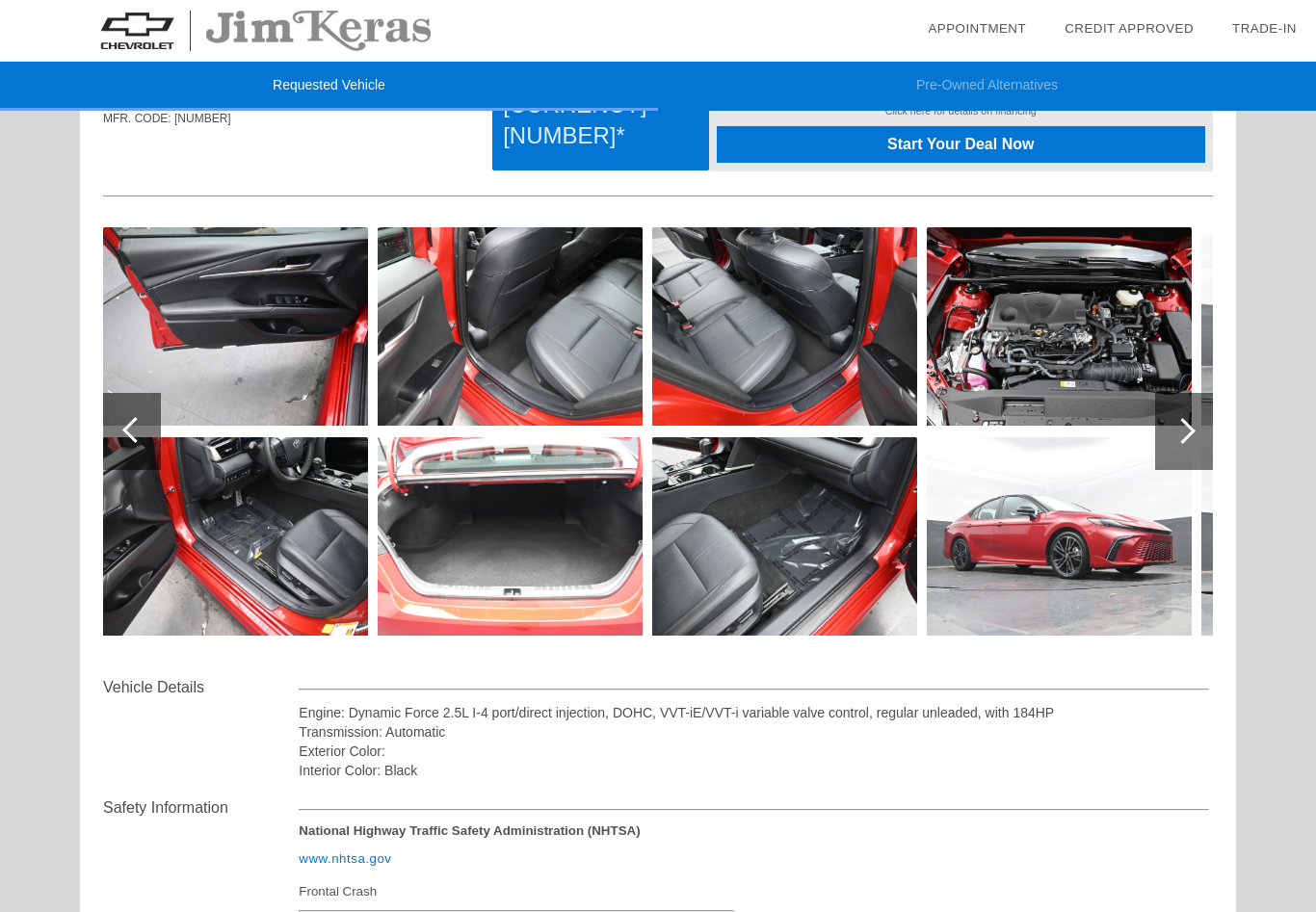 click at bounding box center [132, 431] 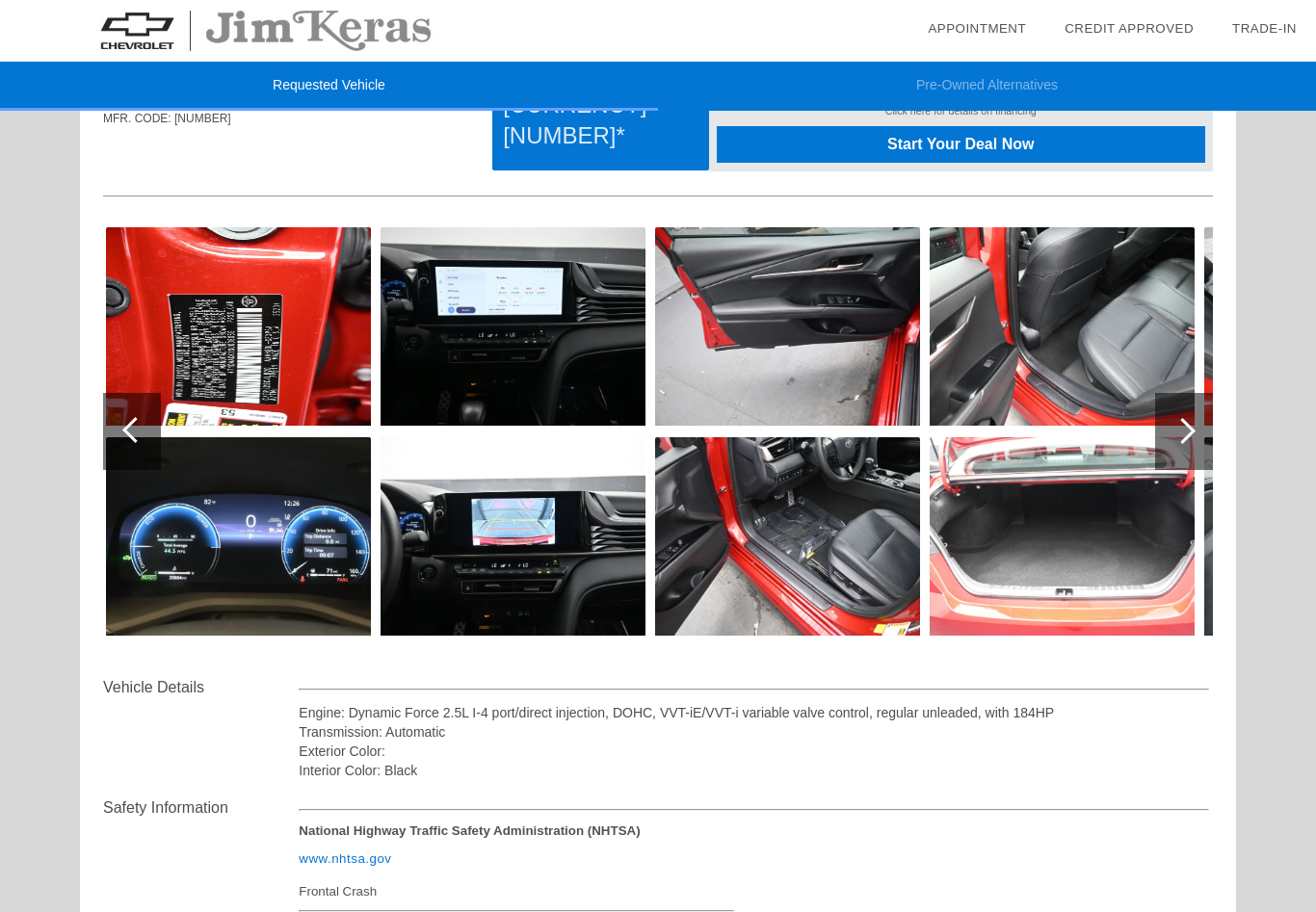 click at bounding box center (132, 431) 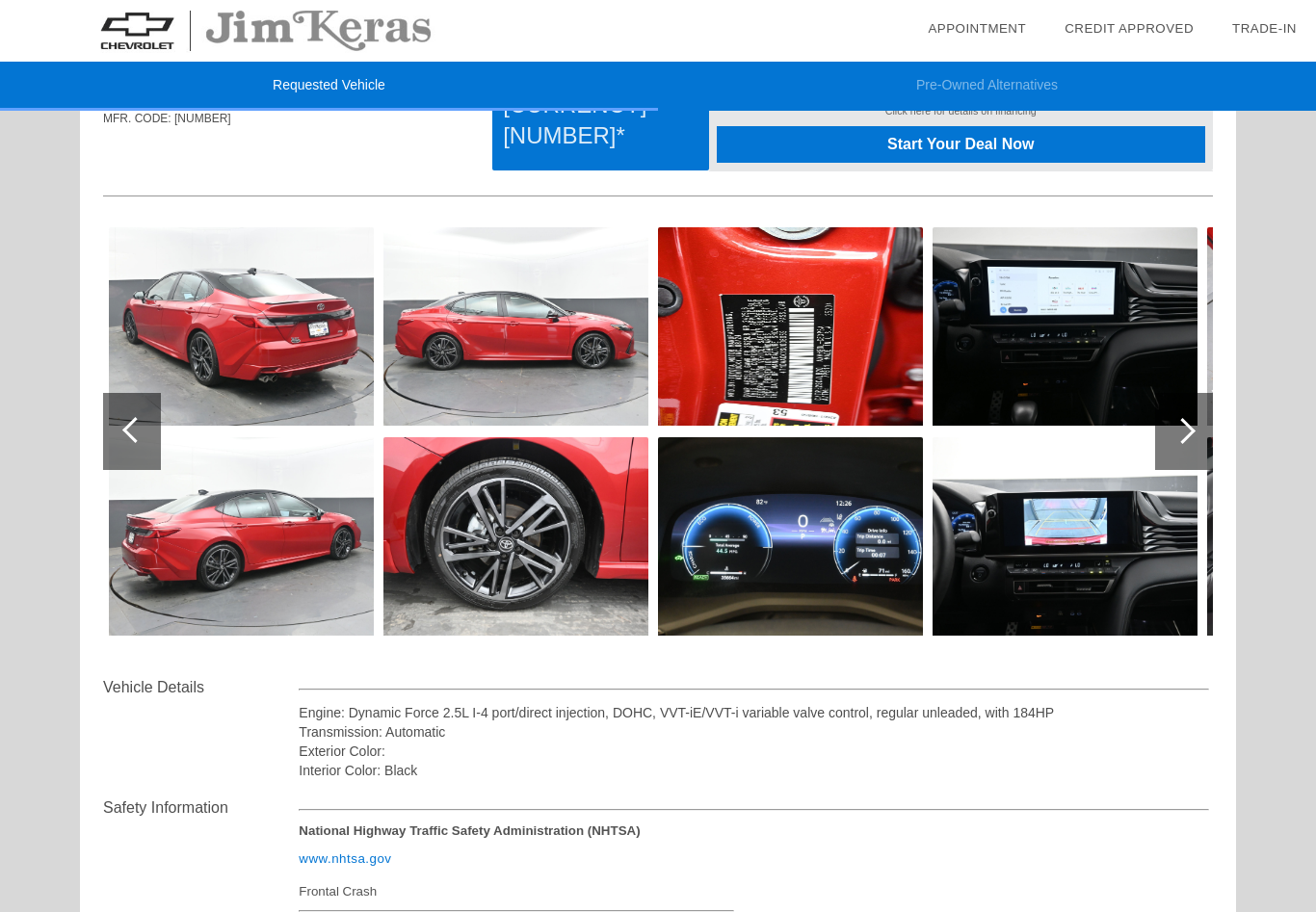 click at bounding box center [132, 431] 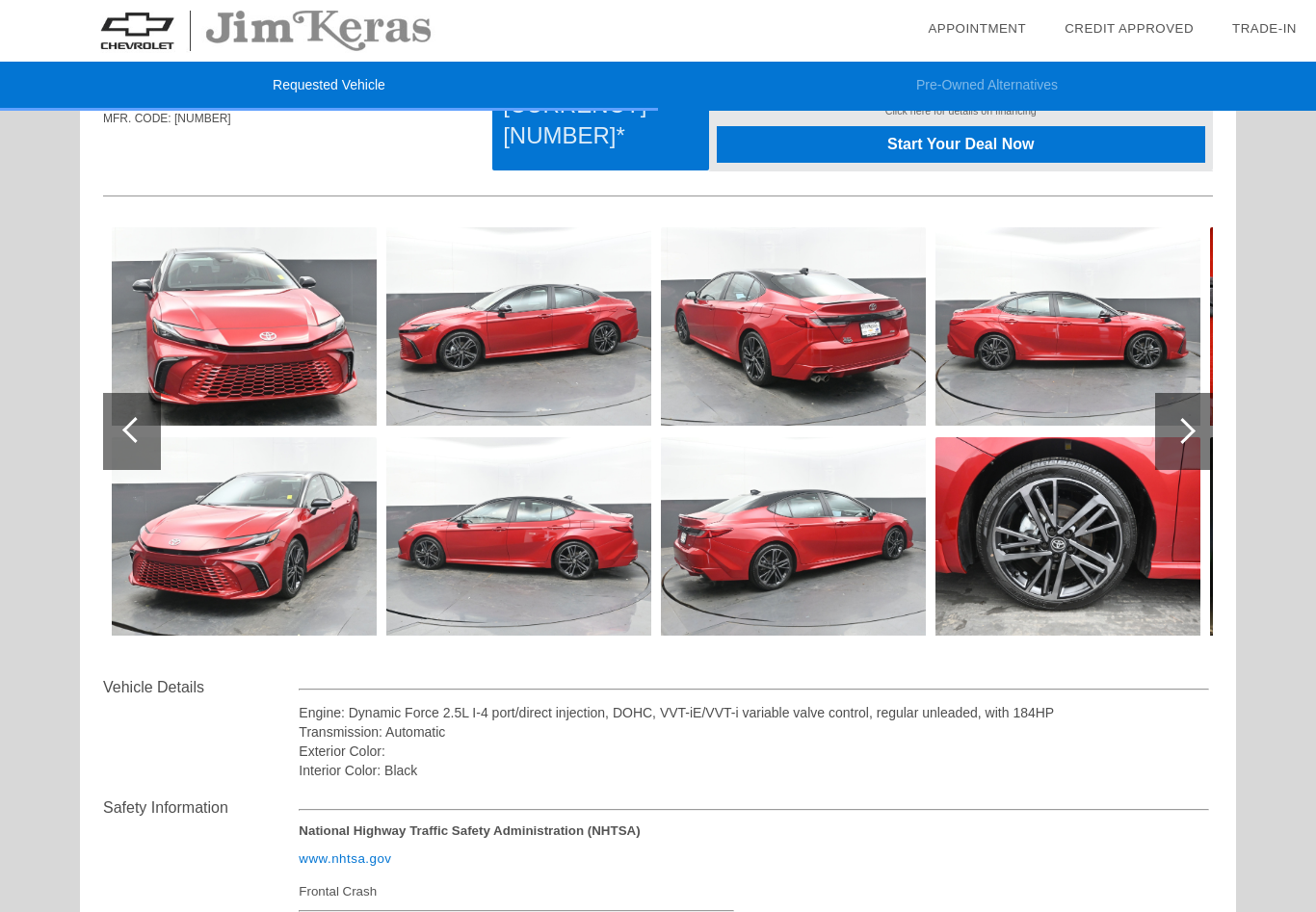 click at bounding box center [132, 431] 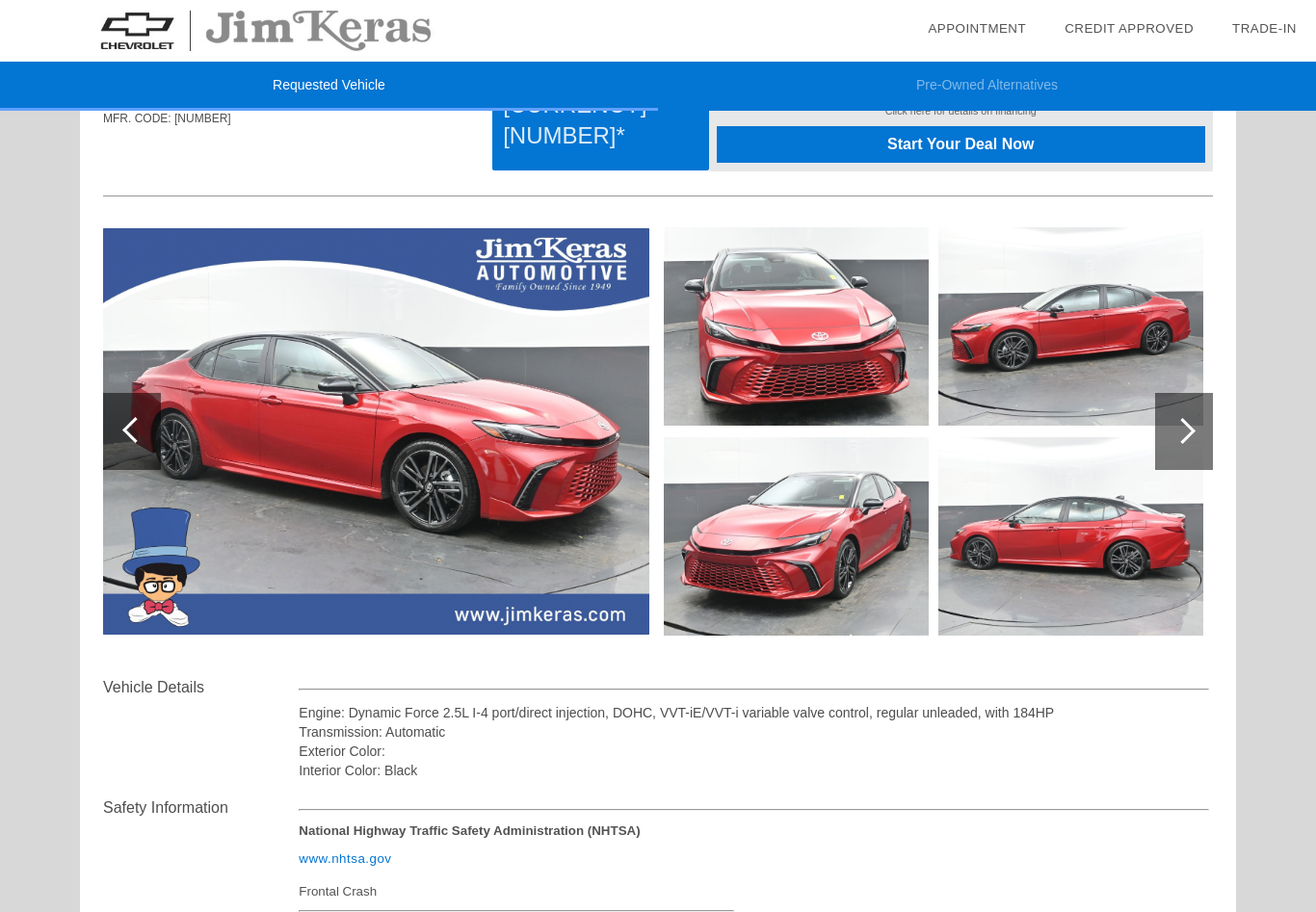 click at bounding box center [132, 431] 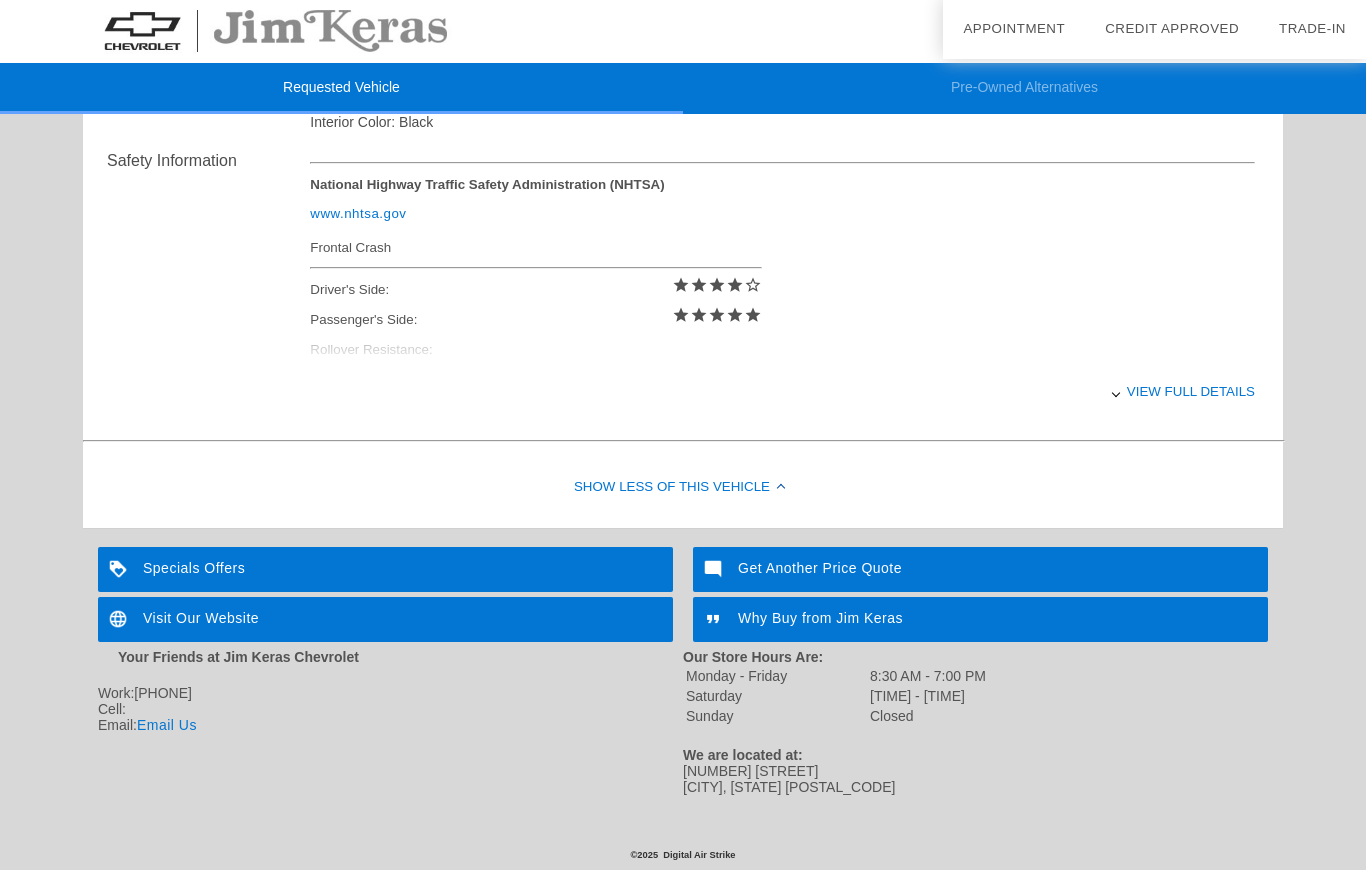 scroll, scrollTop: 812, scrollLeft: 0, axis: vertical 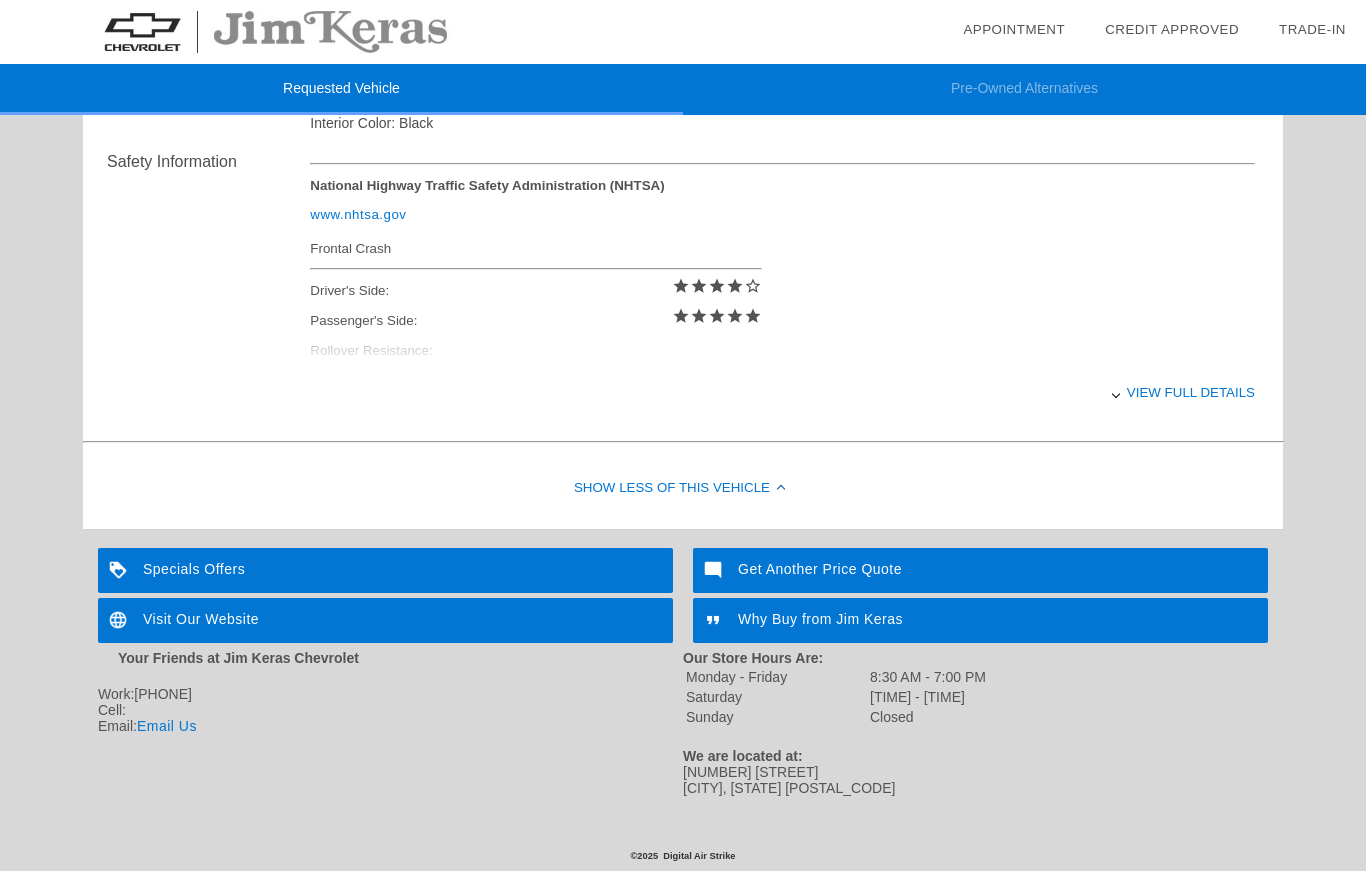 click on "View full details" at bounding box center (782, 392) 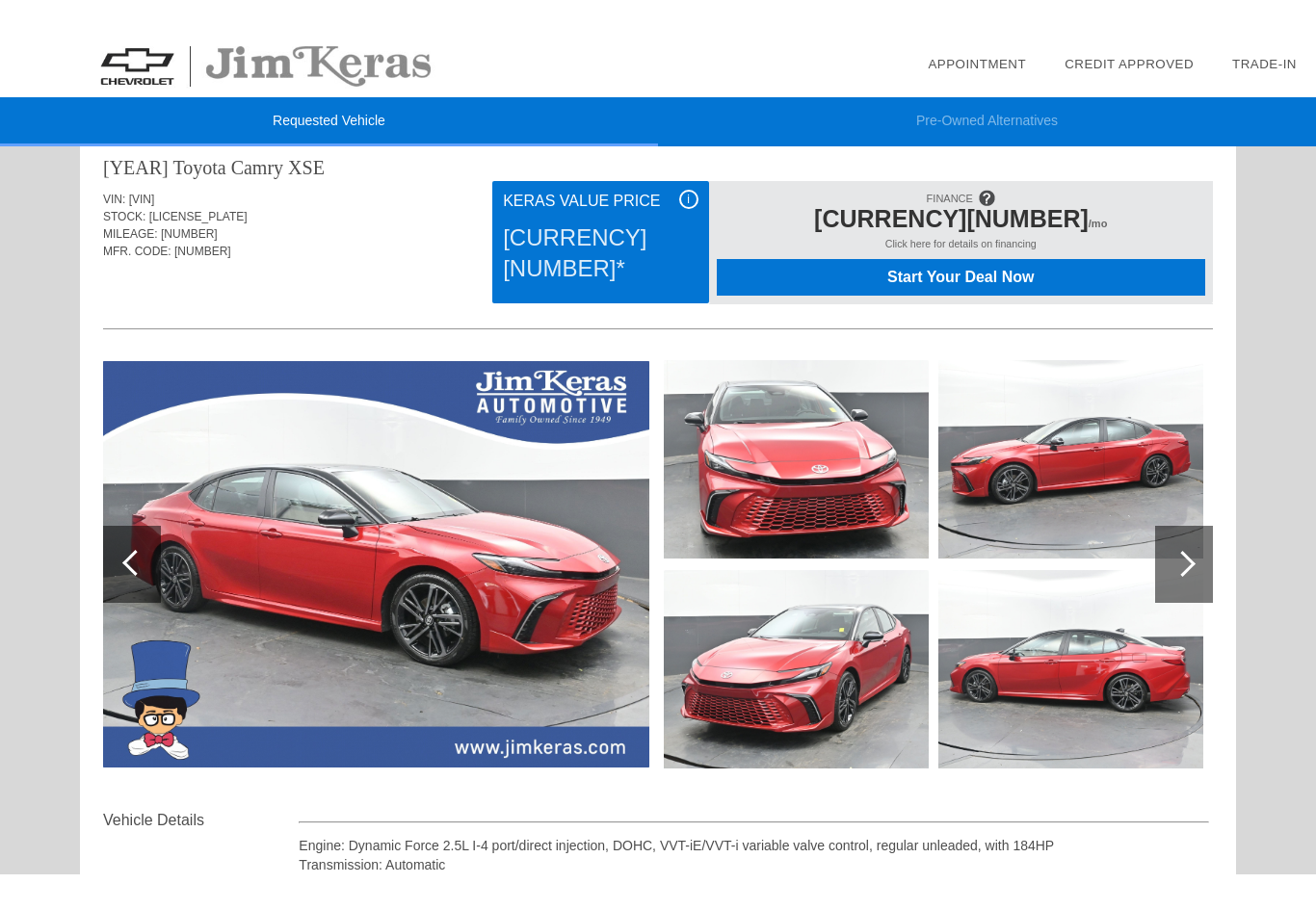 scroll, scrollTop: 0, scrollLeft: 0, axis: both 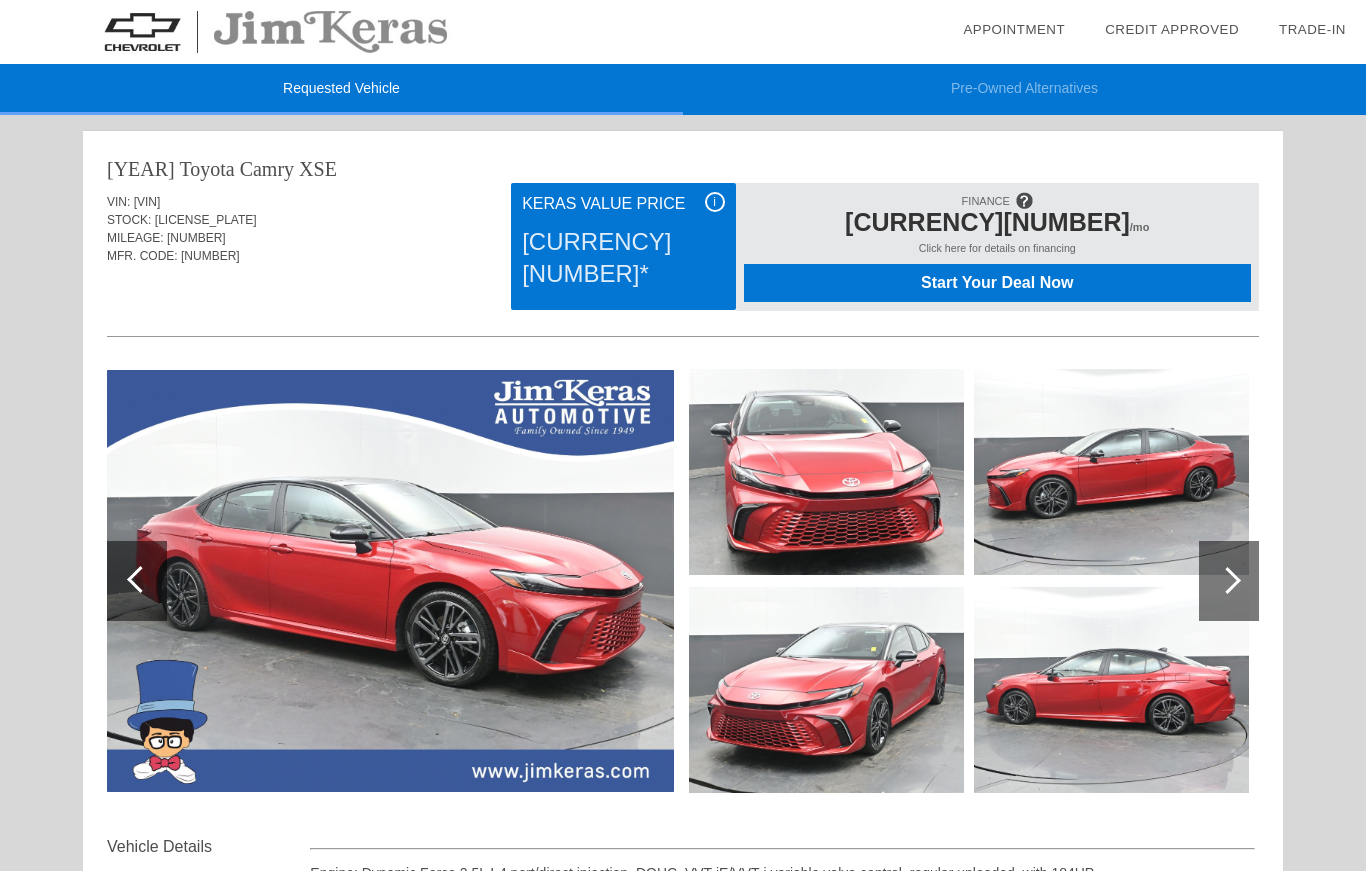 click at bounding box center (1227, 580) 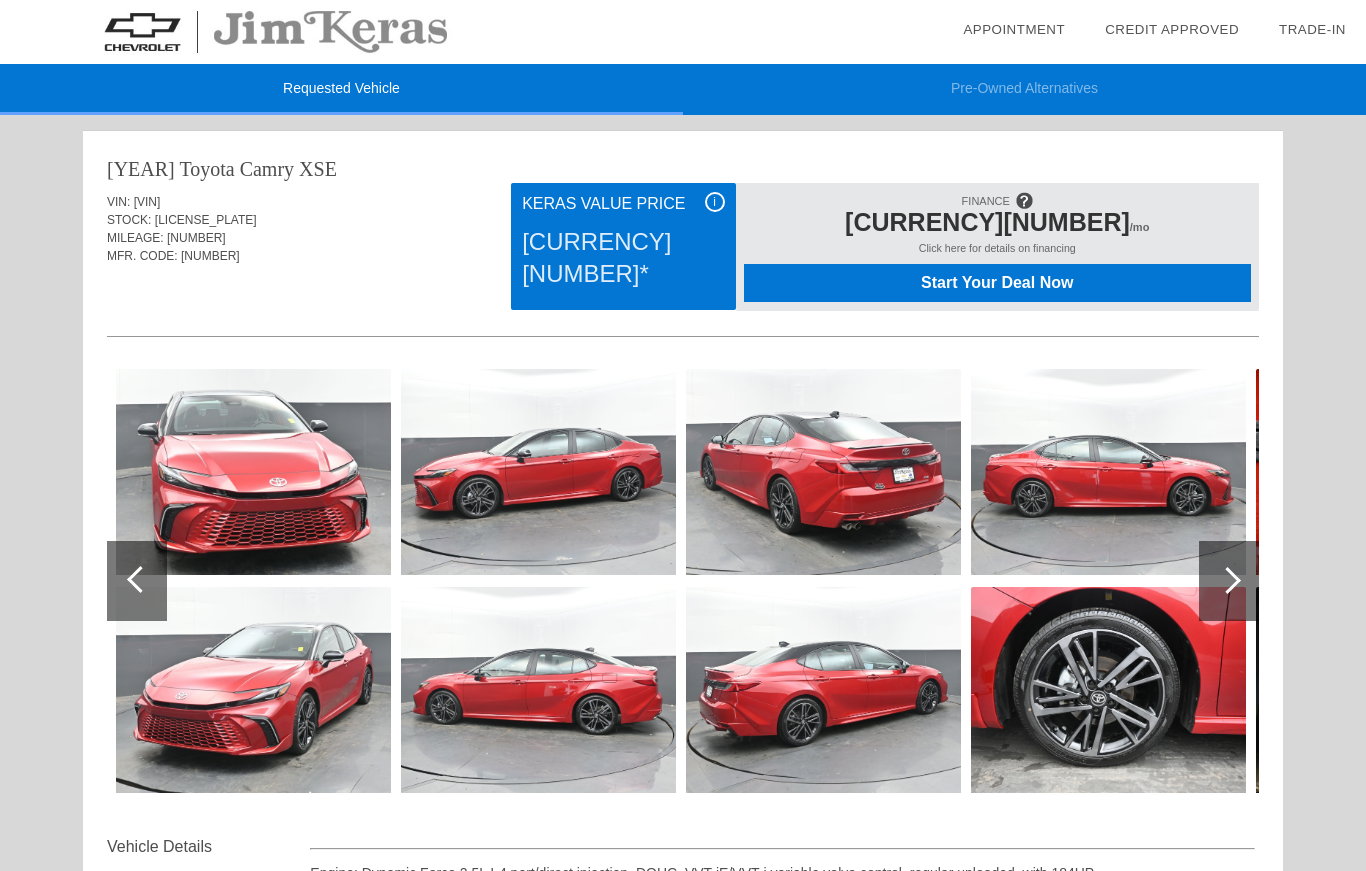 click at bounding box center [1227, 580] 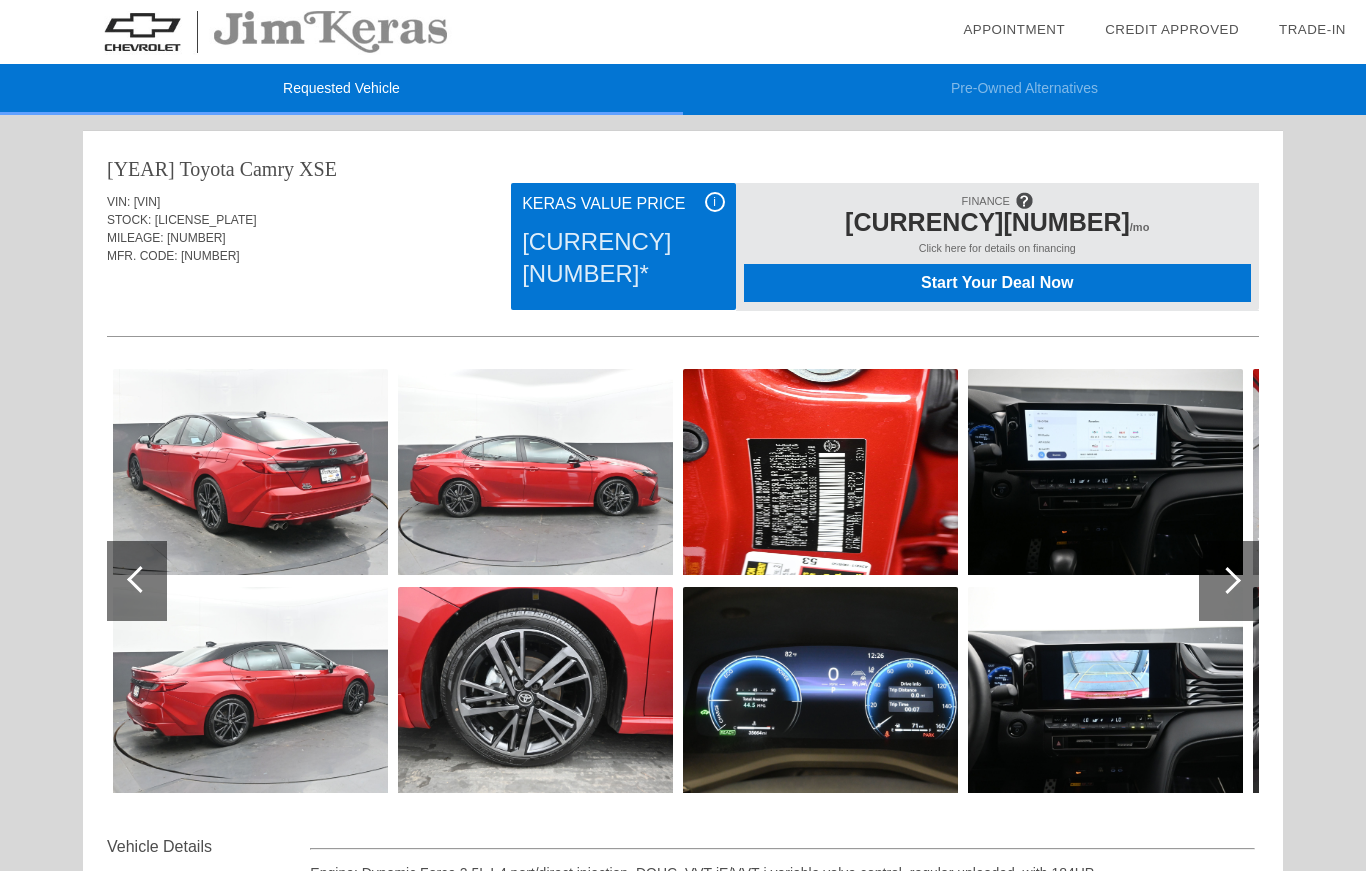 click at bounding box center (1105, 472) 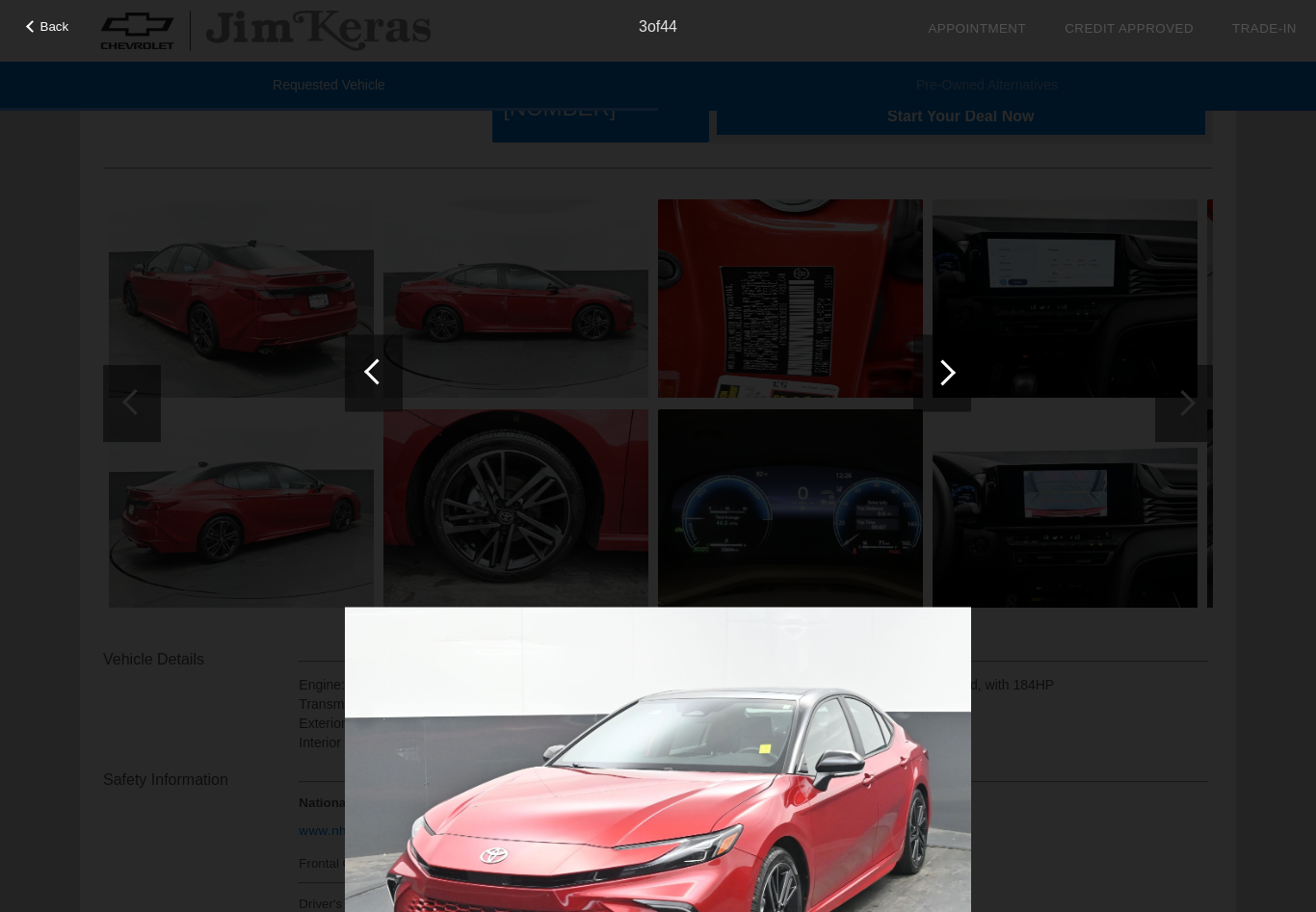 scroll, scrollTop: 157, scrollLeft: 0, axis: vertical 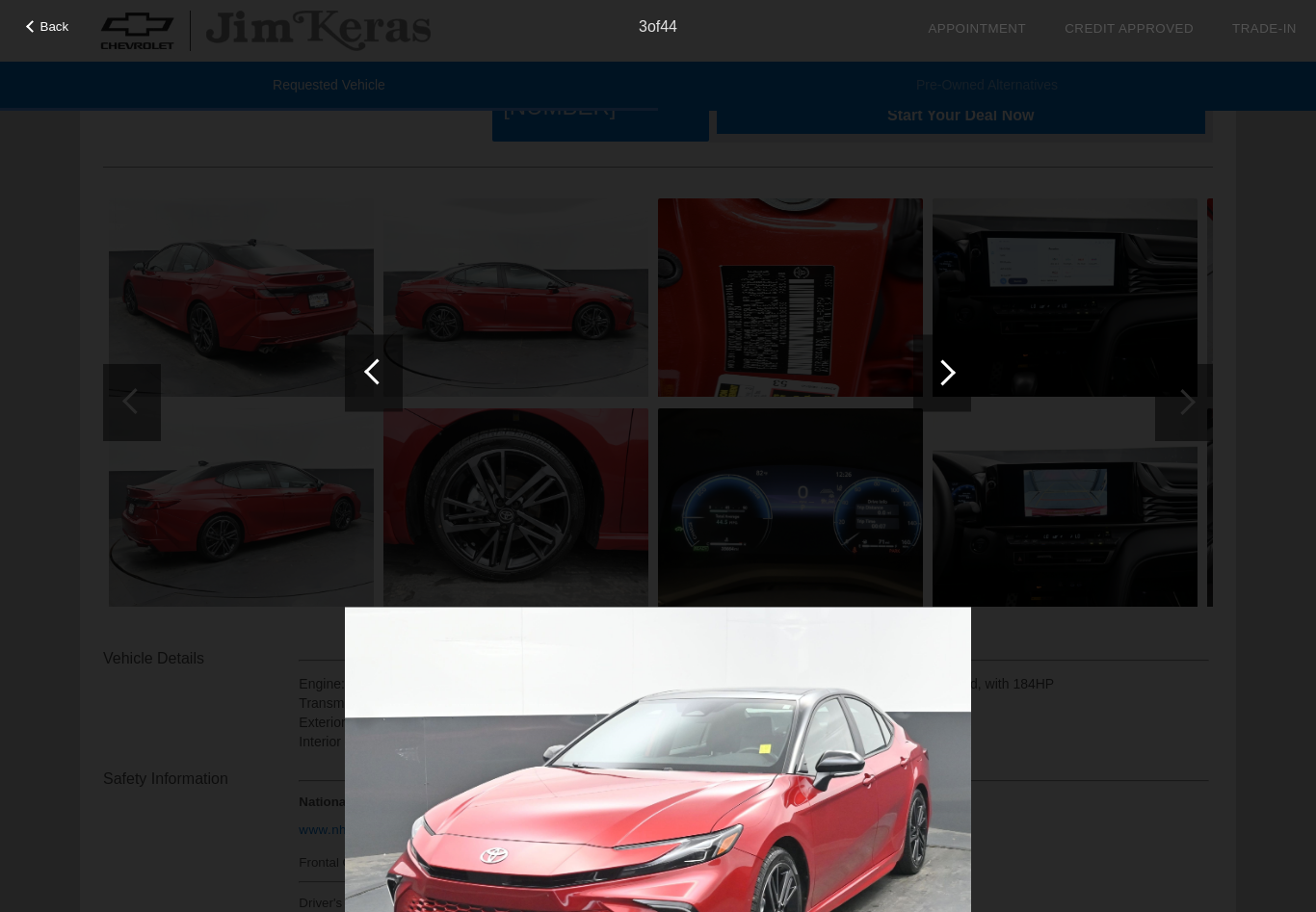 click at bounding box center (942, 372) 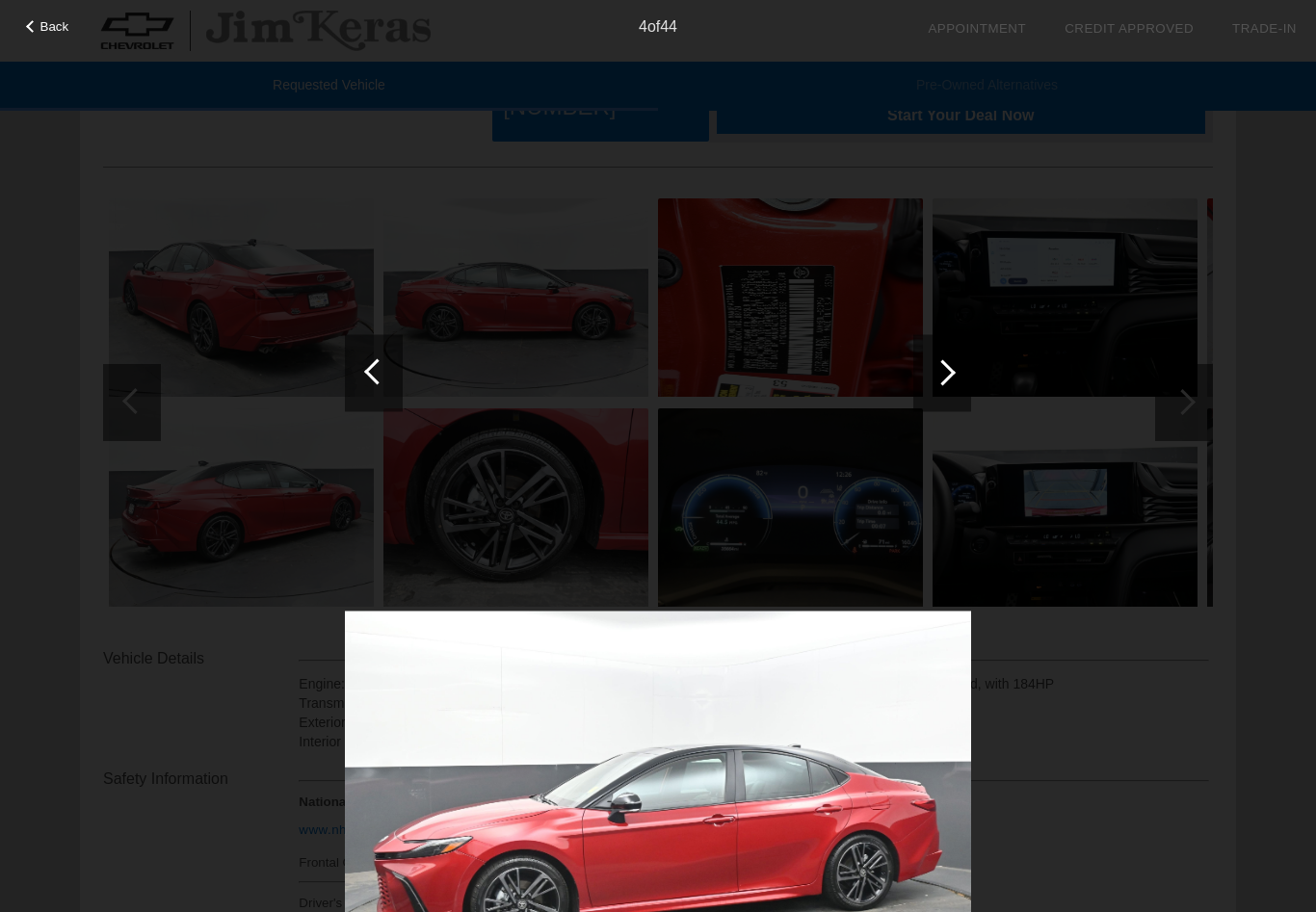 click at bounding box center (942, 372) 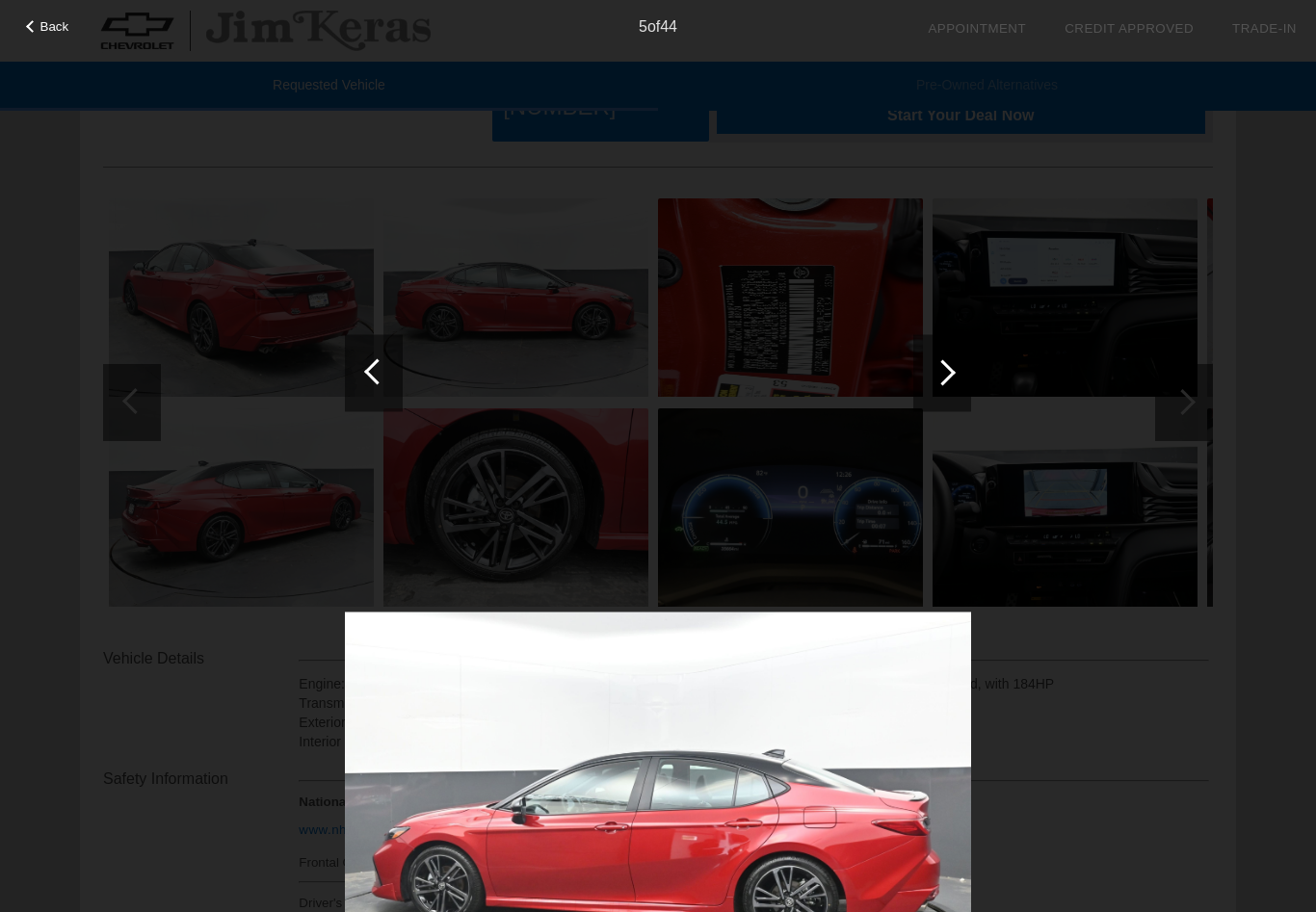 click at bounding box center [942, 372] 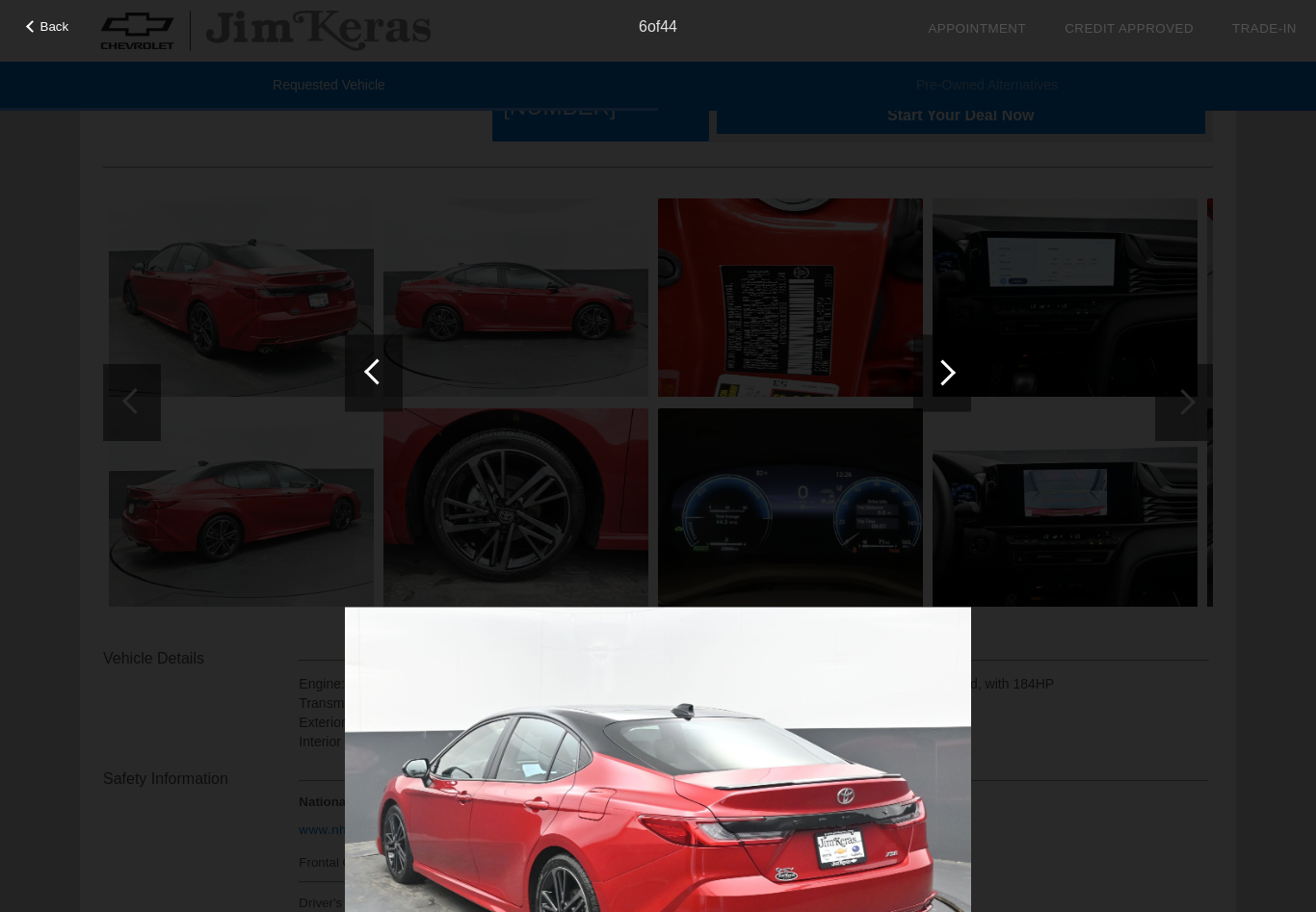 click at bounding box center (942, 372) 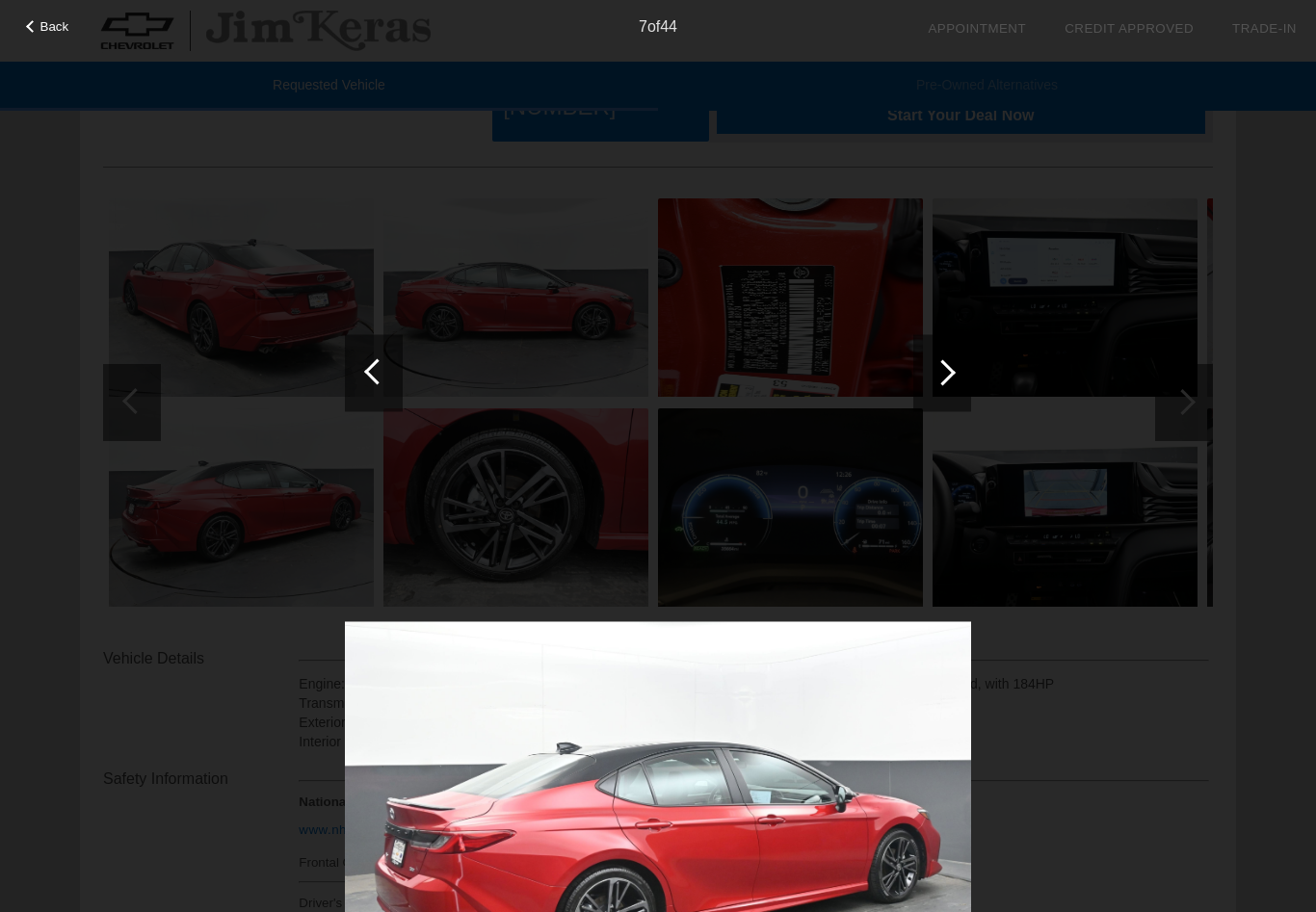 click at bounding box center (942, 372) 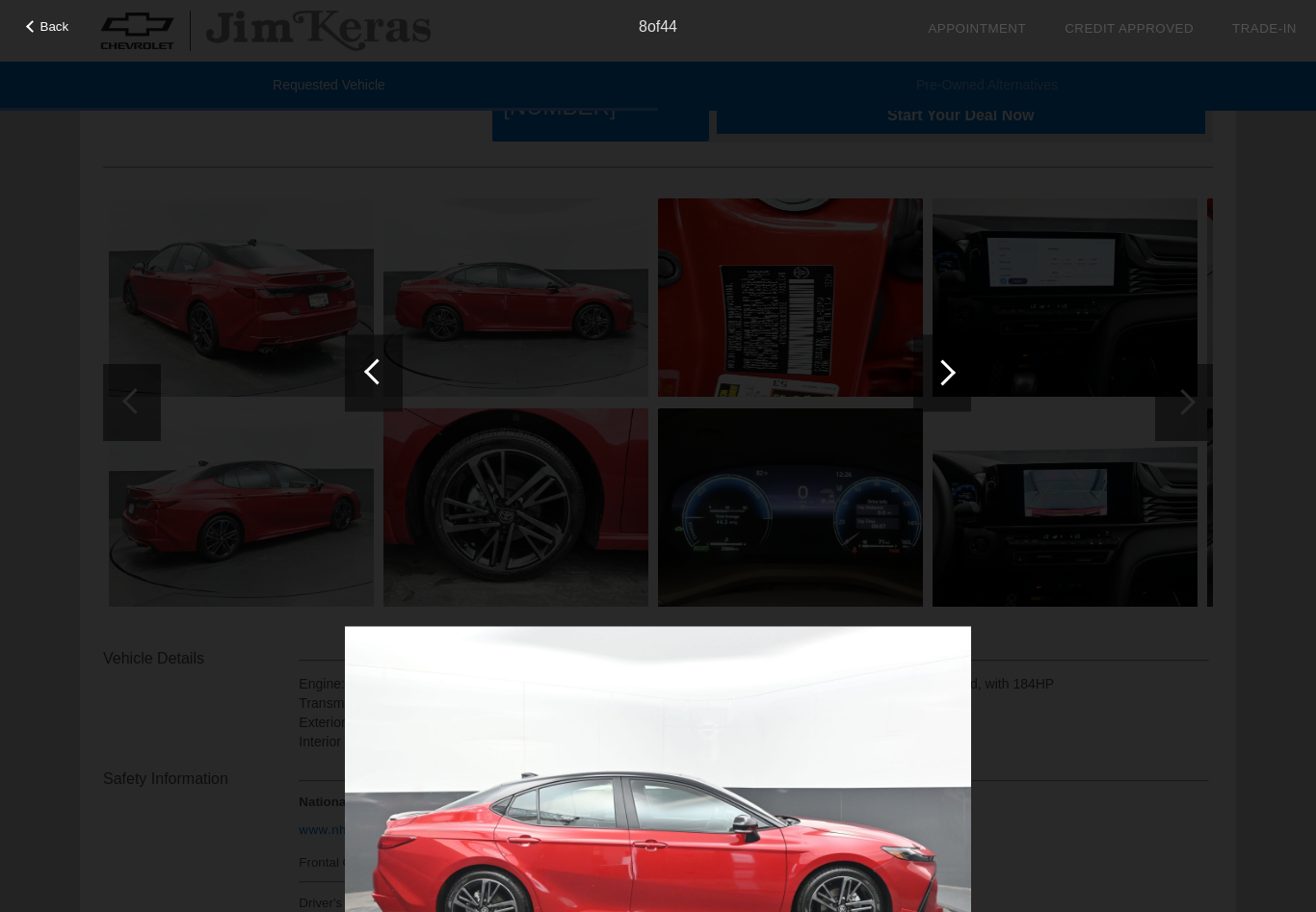 click at bounding box center (942, 372) 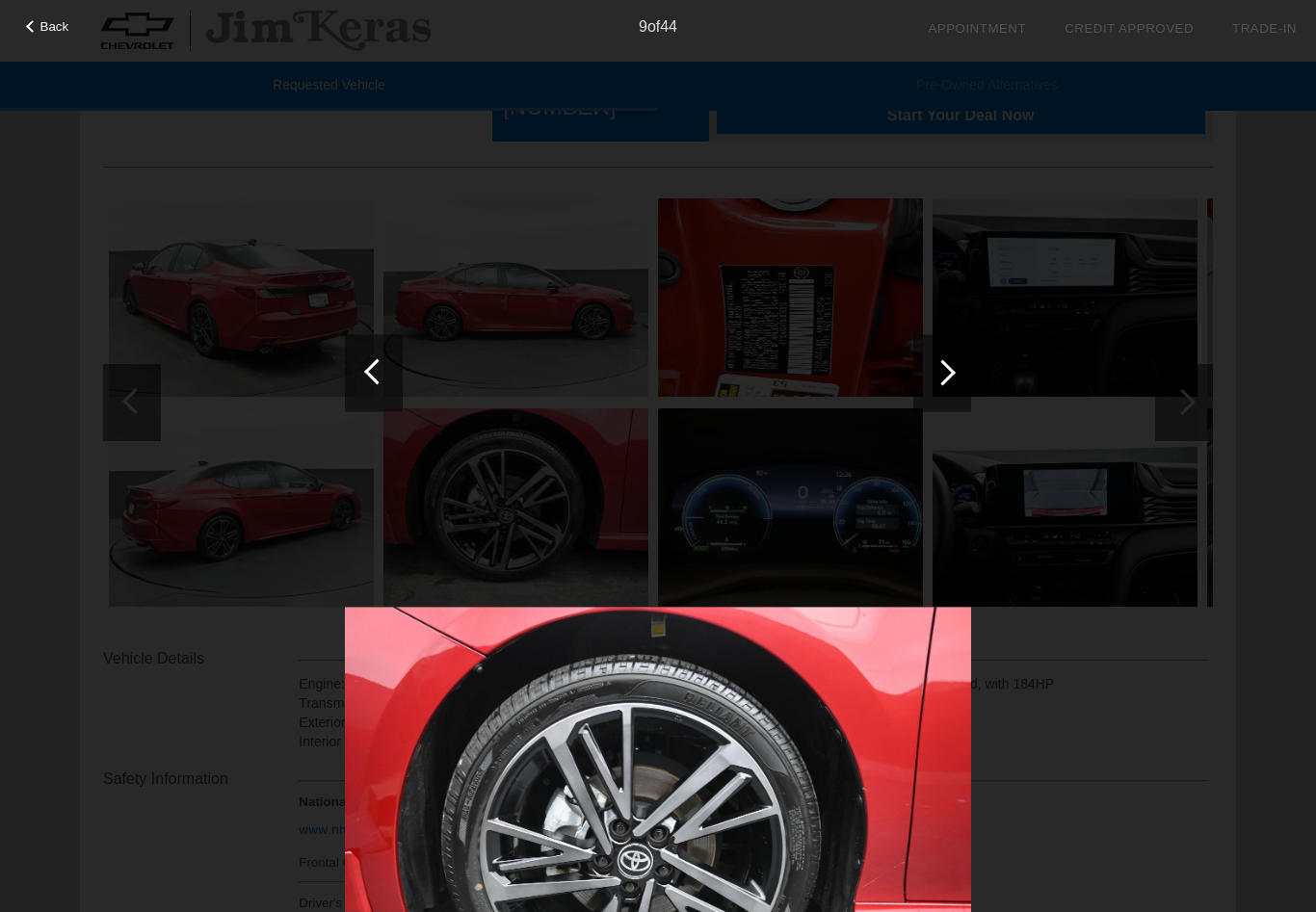 click at bounding box center [942, 372] 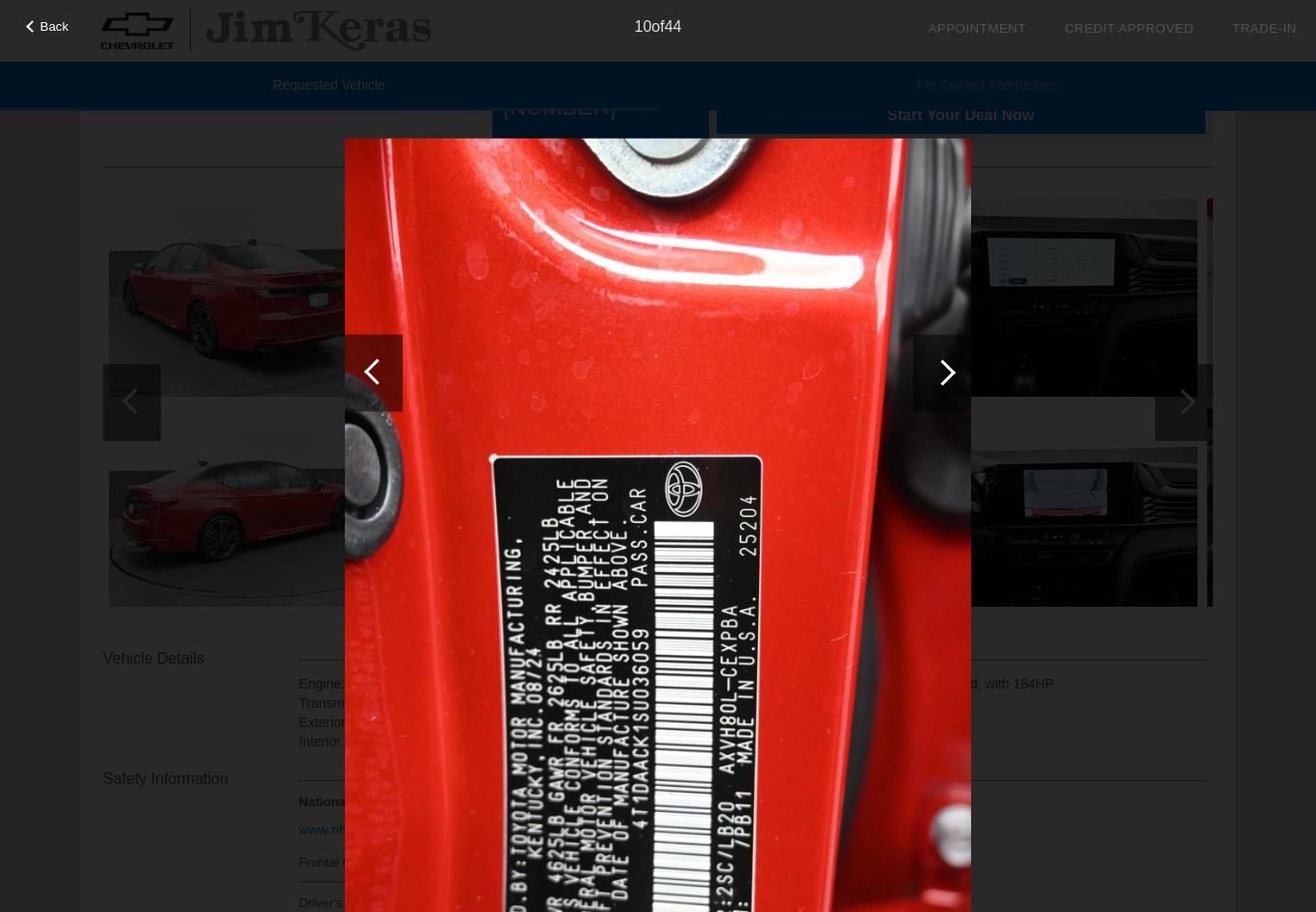 click at bounding box center [942, 372] 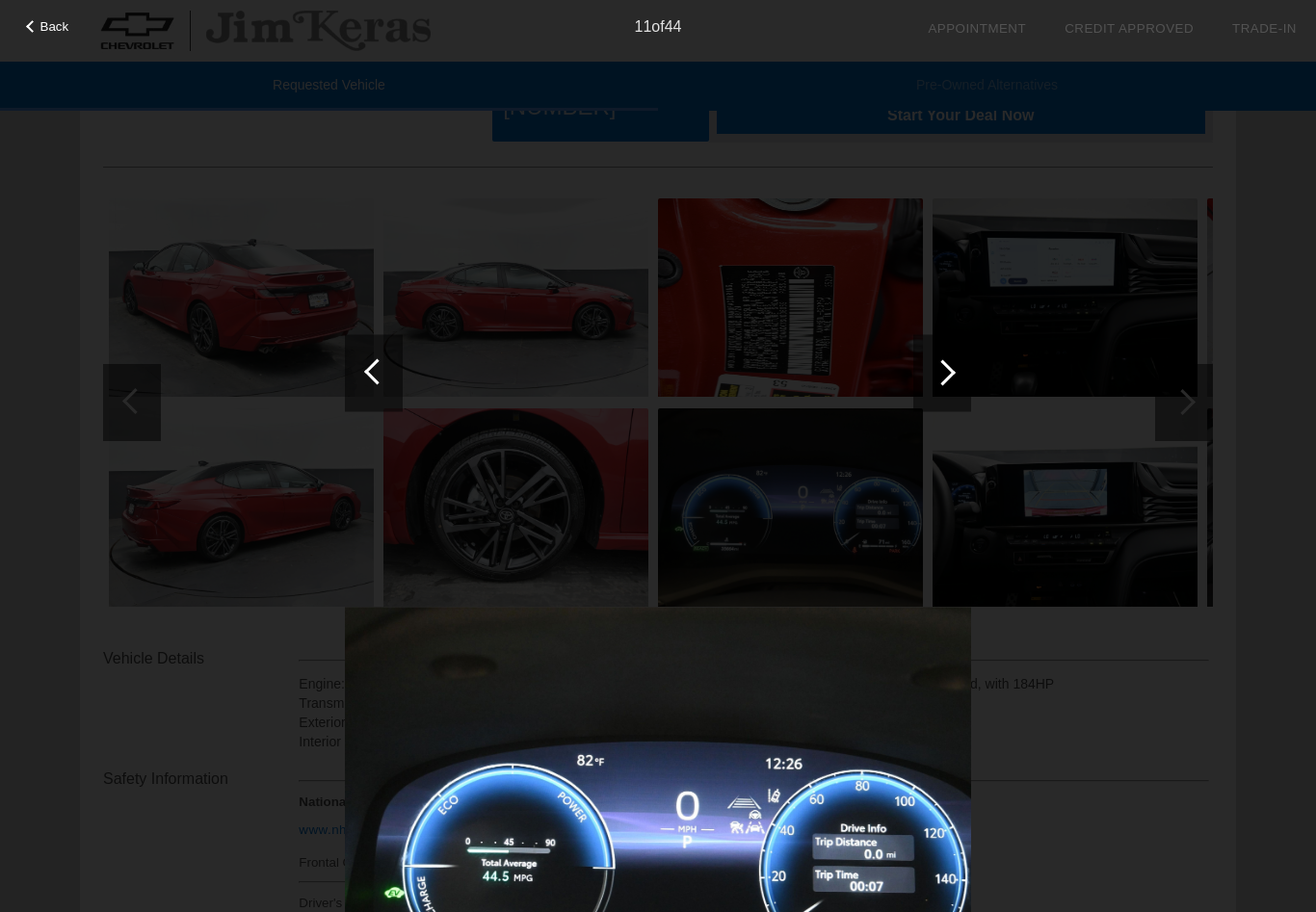 click at bounding box center [942, 372] 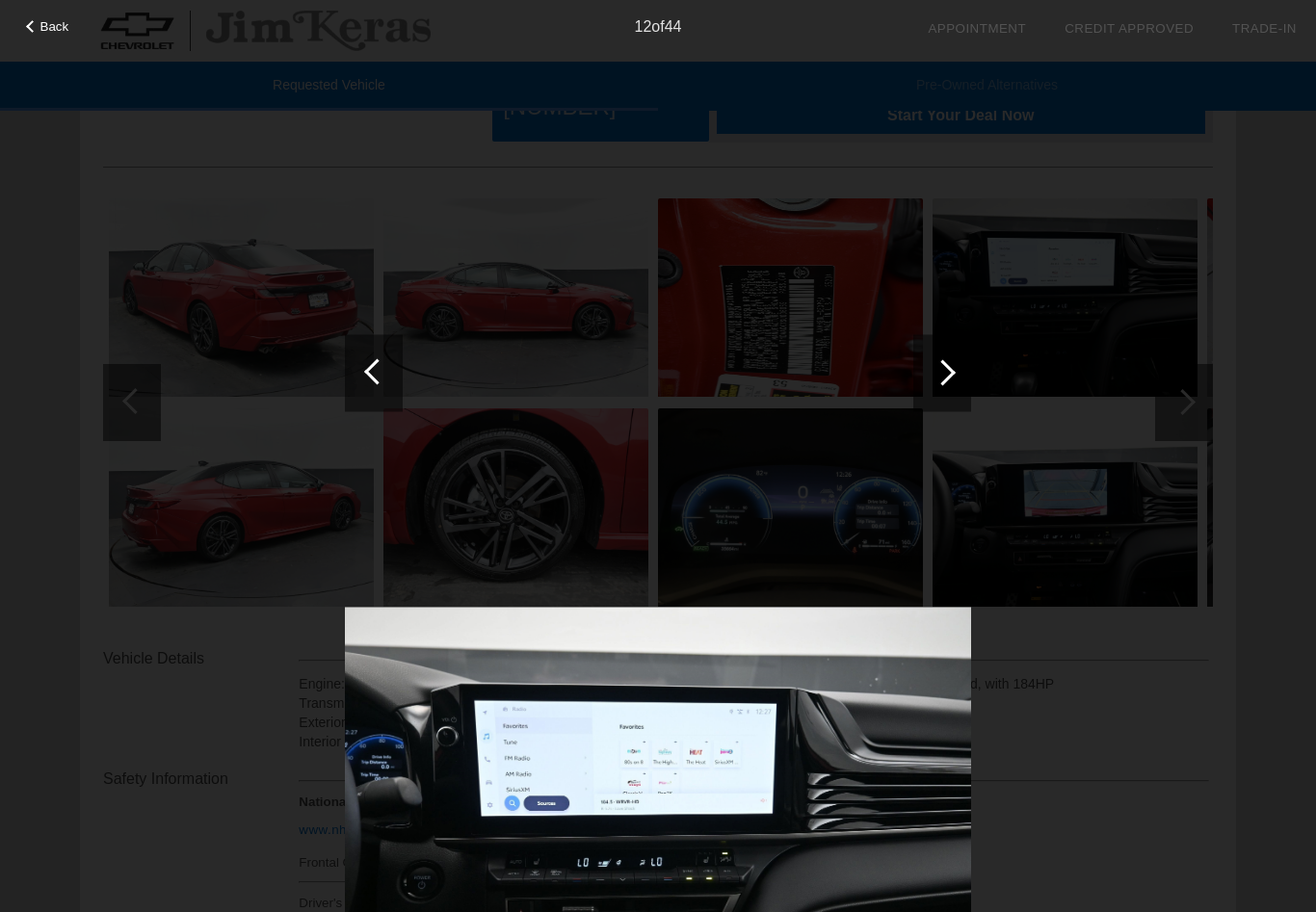 click at bounding box center [942, 372] 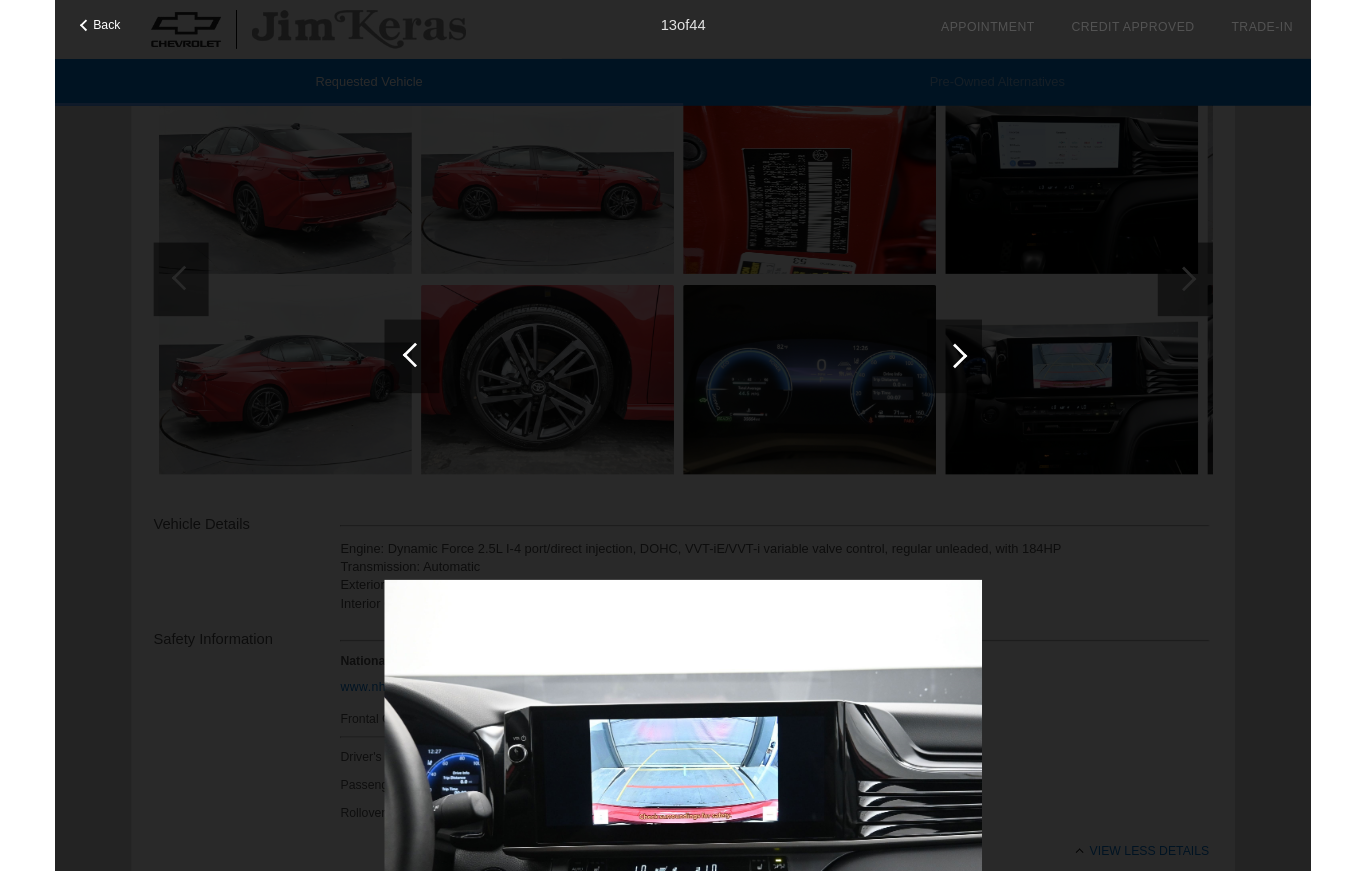 scroll, scrollTop: 298, scrollLeft: 0, axis: vertical 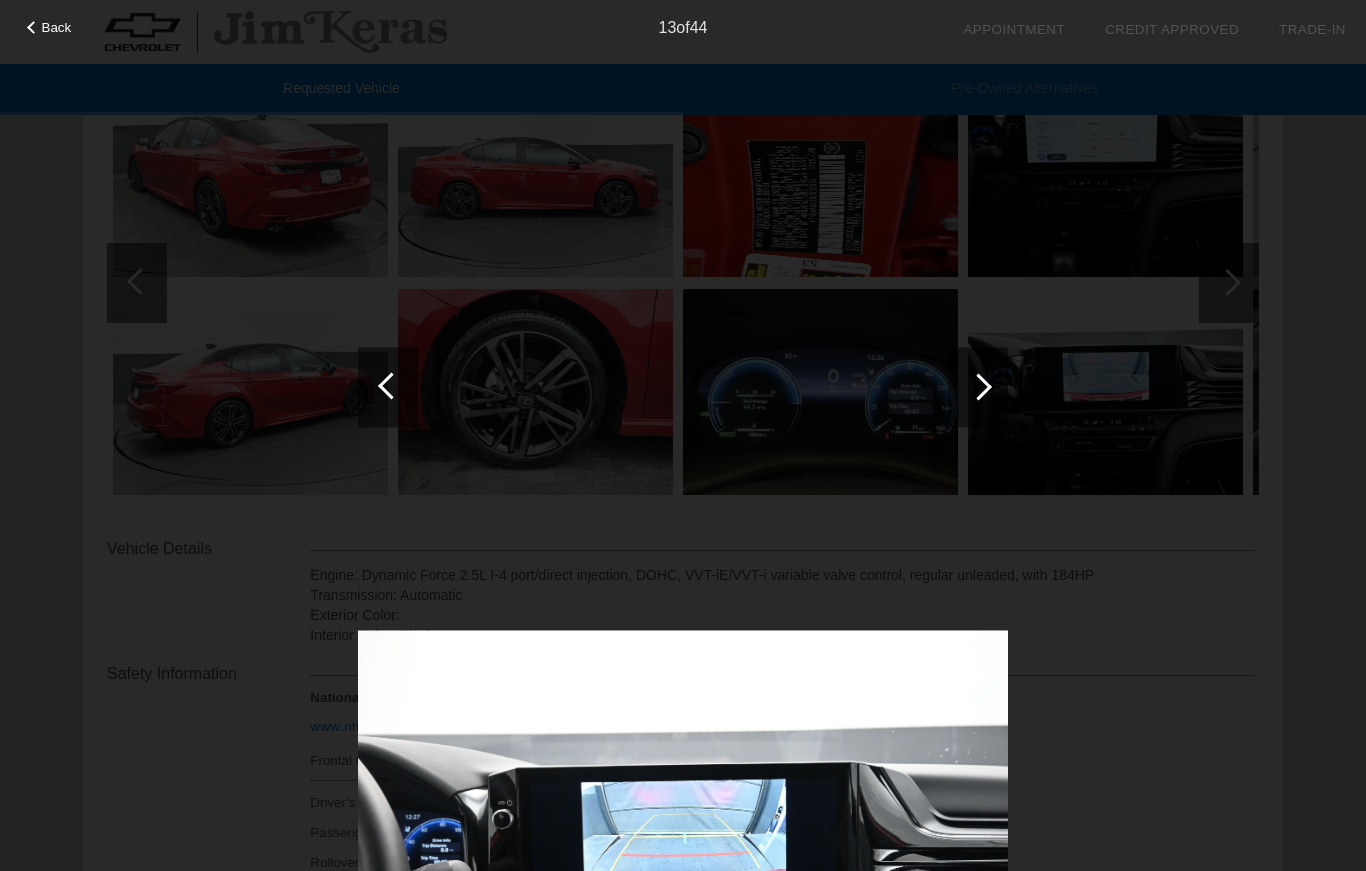 click at bounding box center [978, 386] 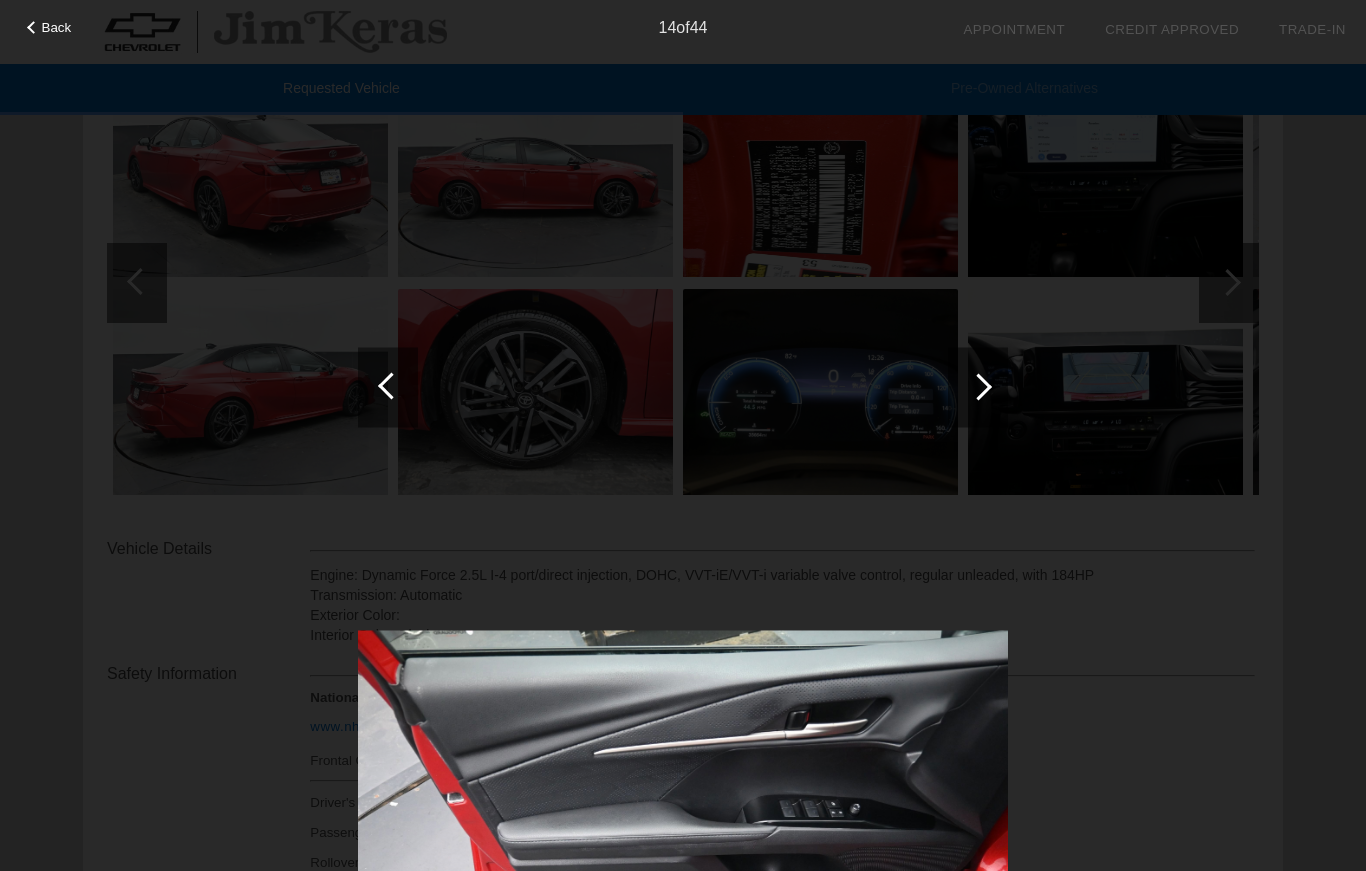 click at bounding box center (978, 386) 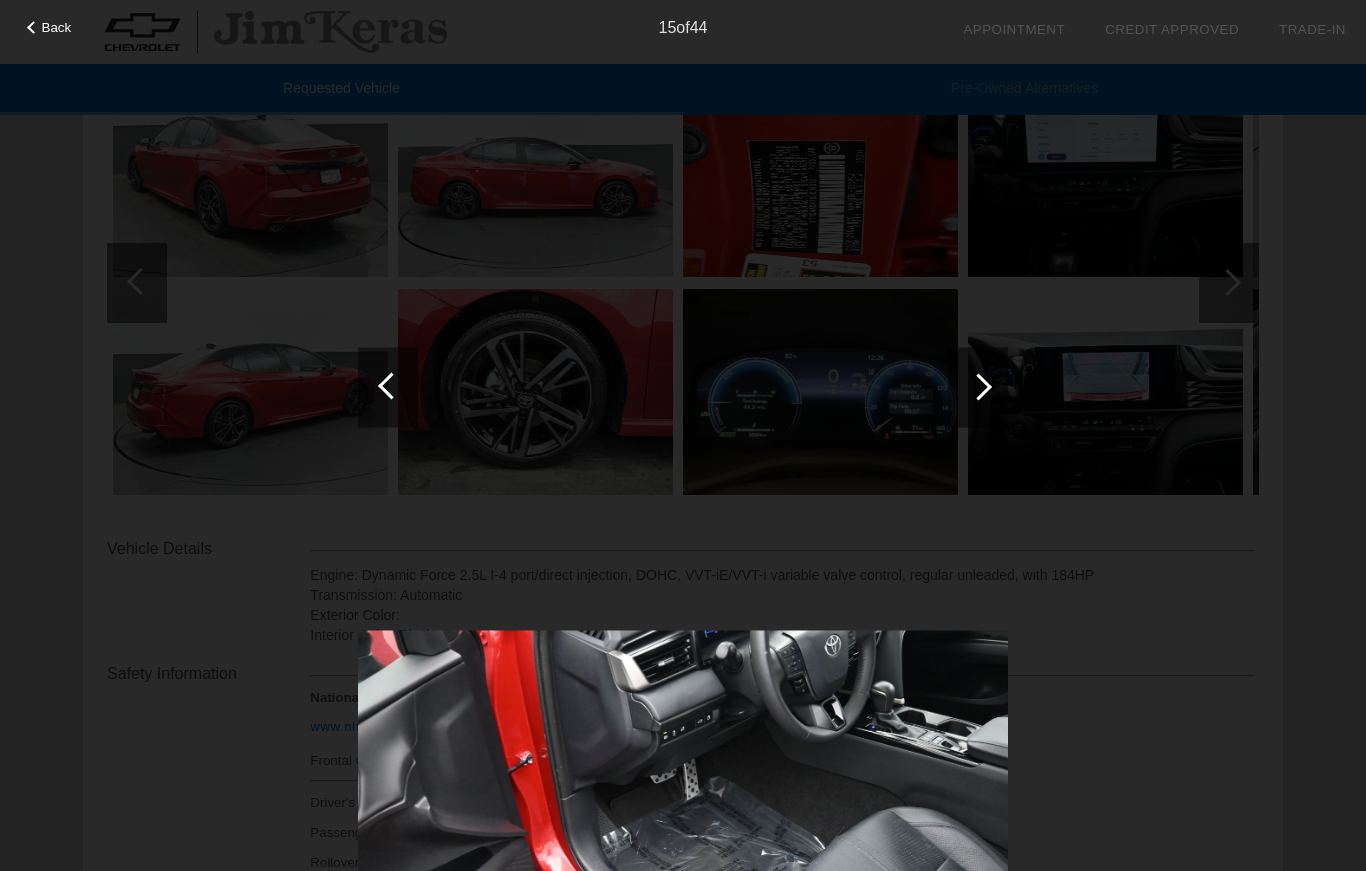click on "Back
15  of  44" at bounding box center [683, 435] 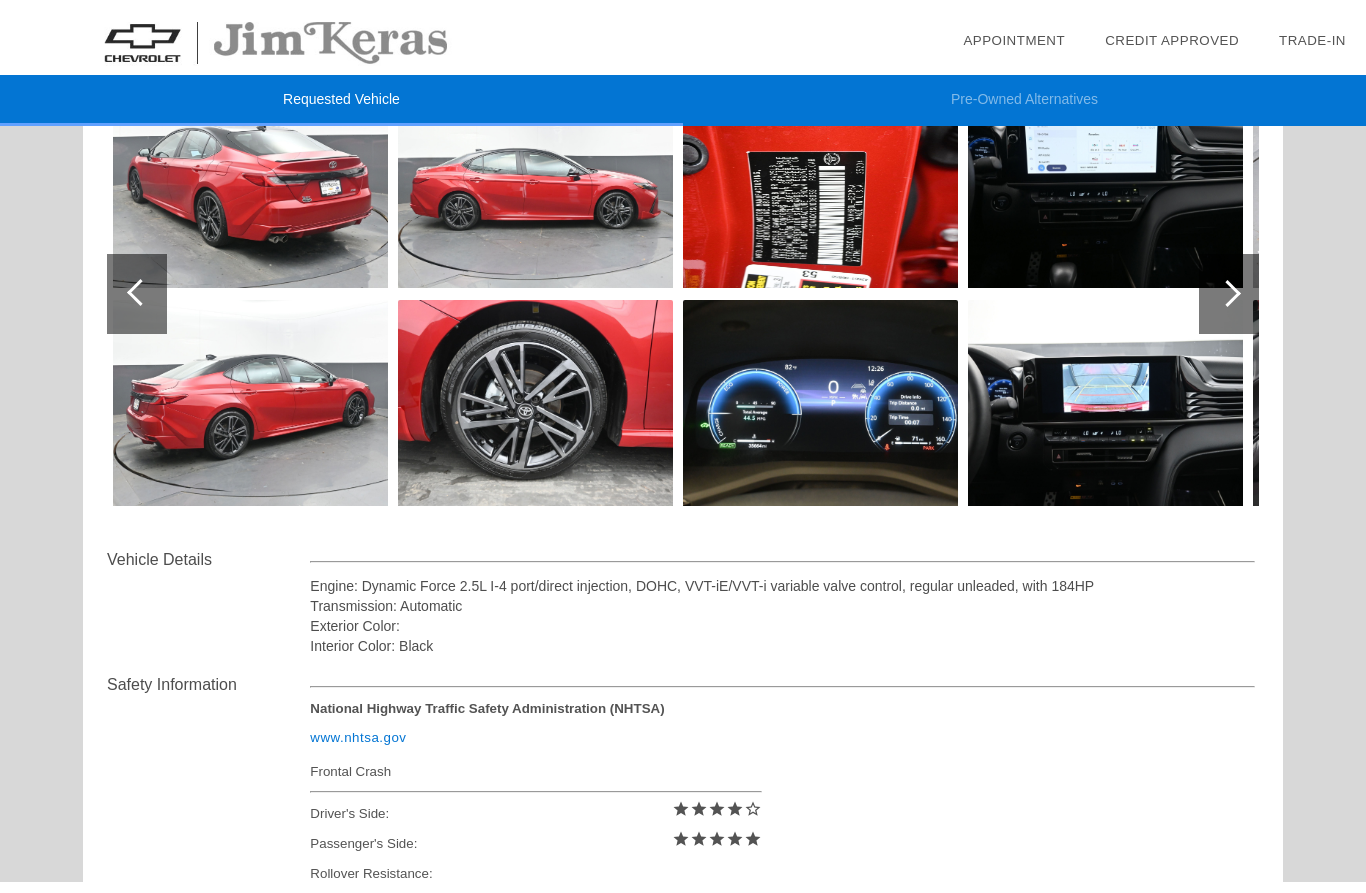scroll, scrollTop: 0, scrollLeft: 0, axis: both 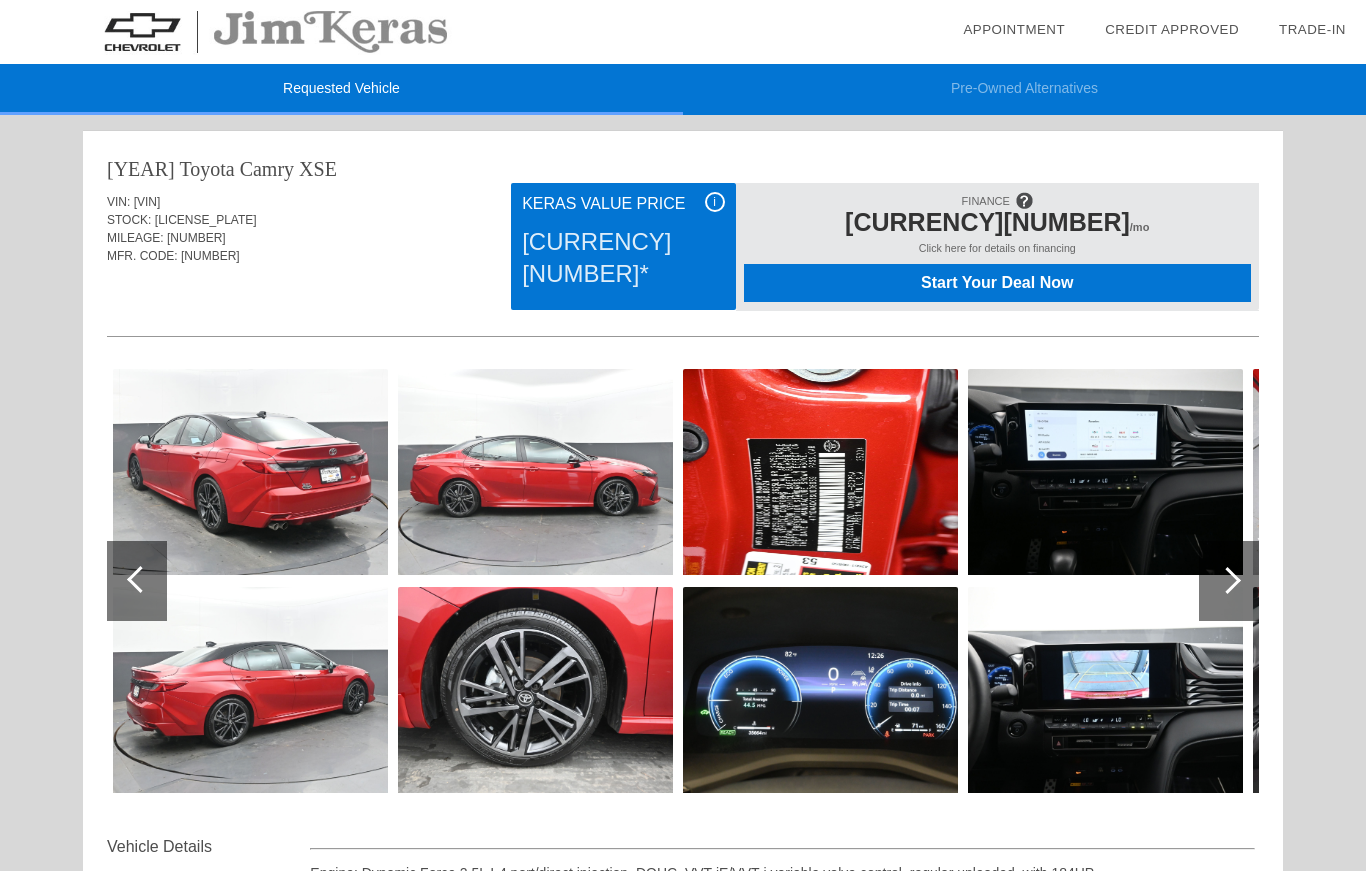 click on "Start Your Deal Now" at bounding box center [997, 283] 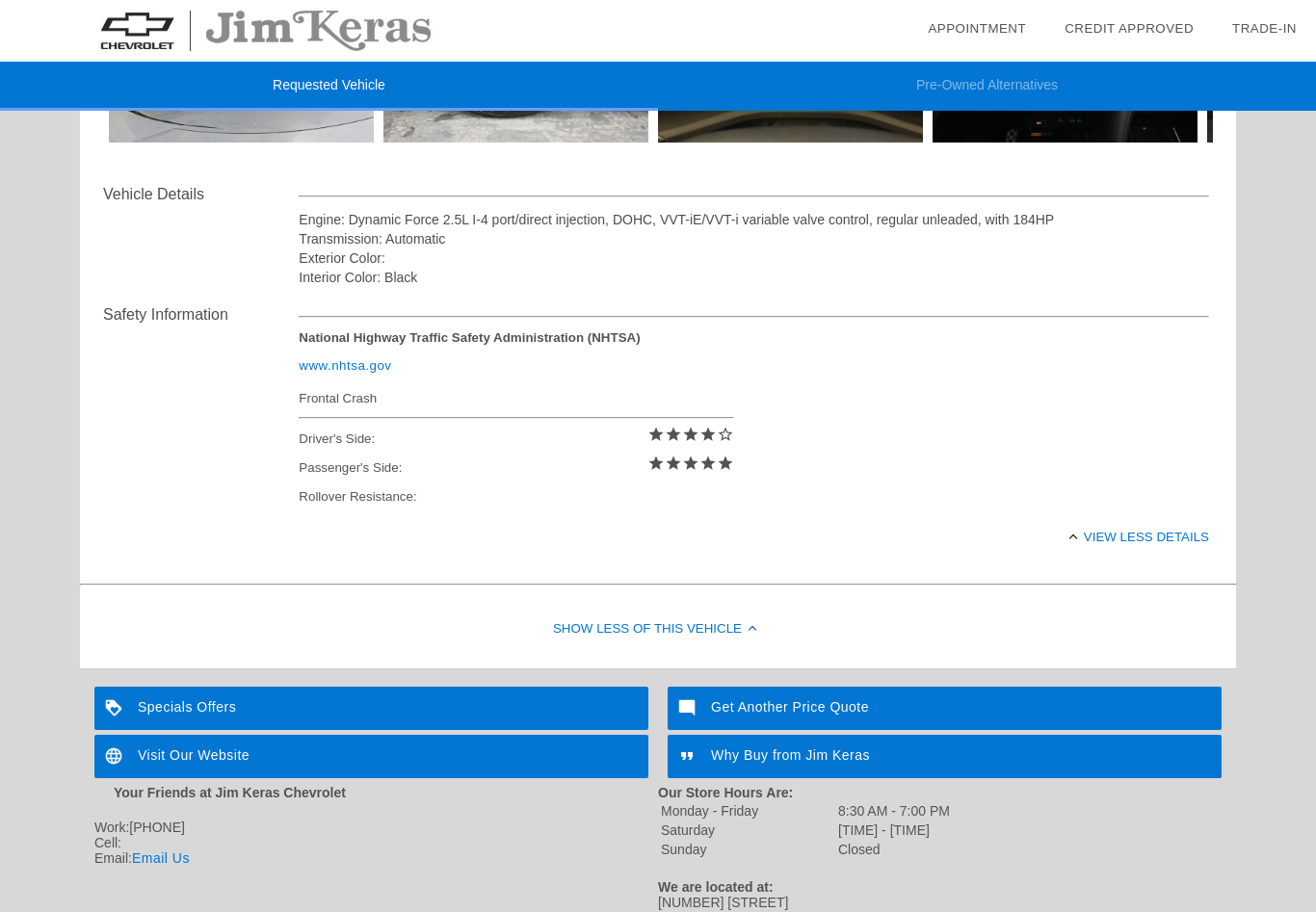scroll, scrollTop: 623, scrollLeft: 0, axis: vertical 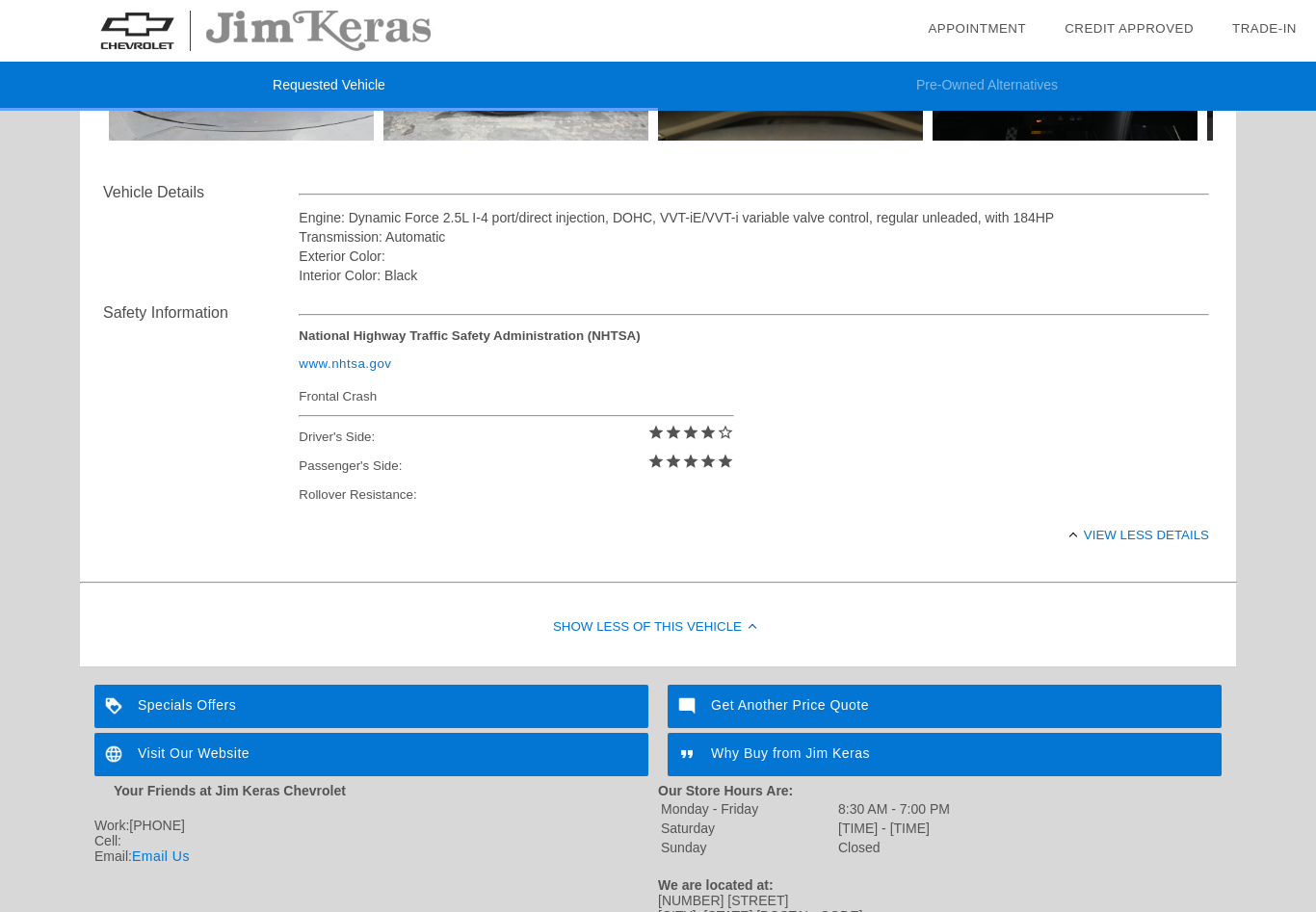 click on "Visit Our Website" at bounding box center (371, 754) 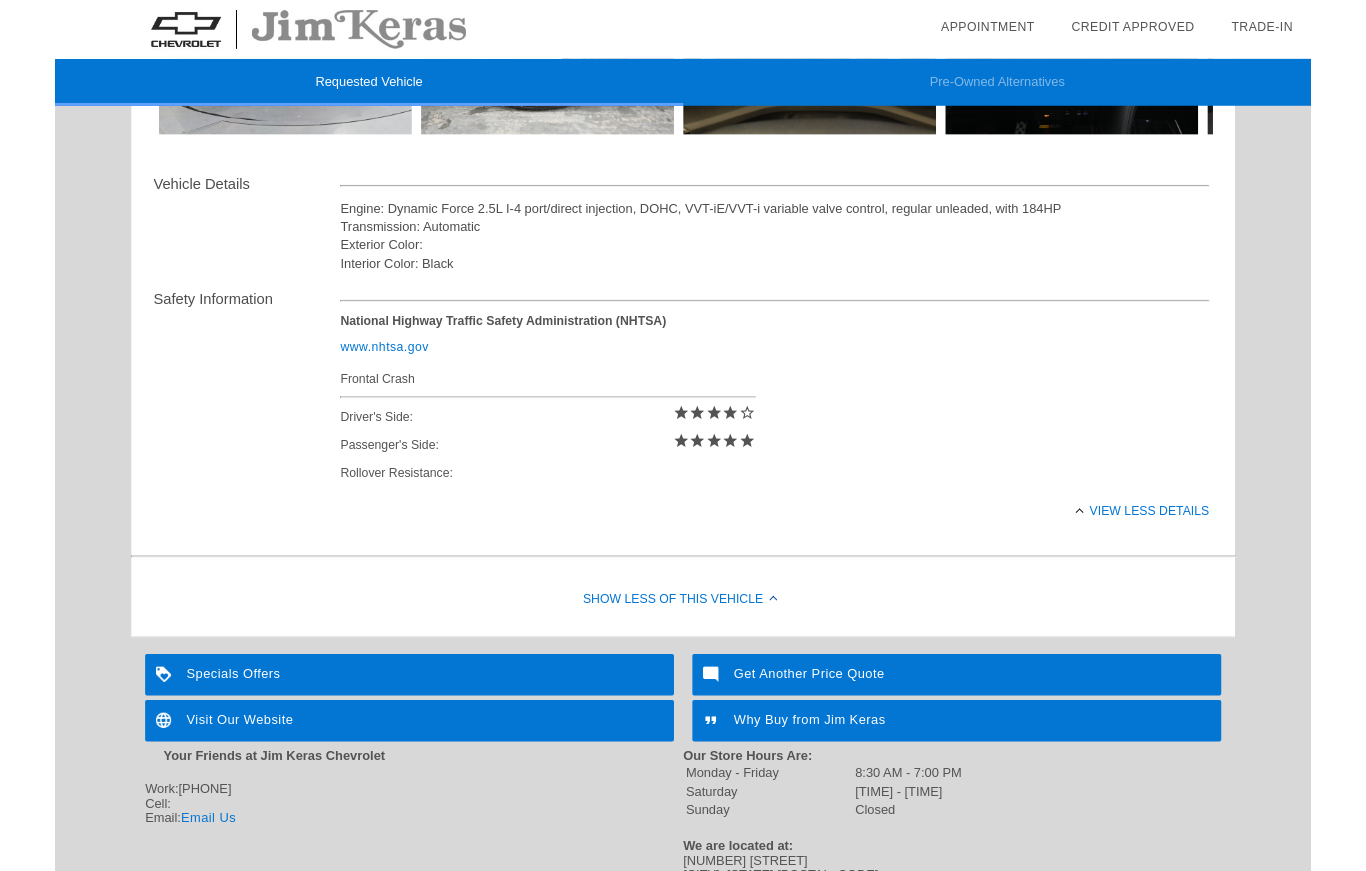 scroll, scrollTop: 723, scrollLeft: 0, axis: vertical 